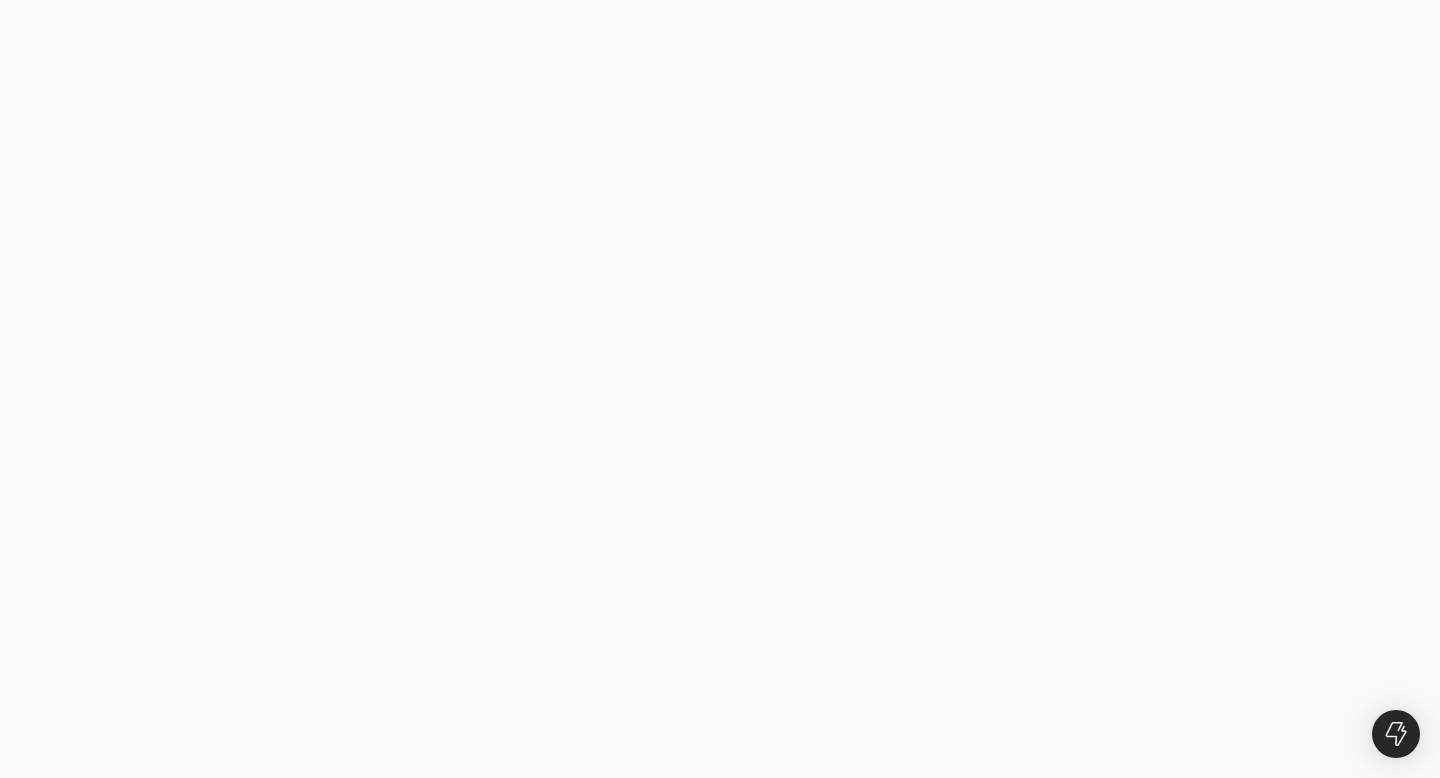 scroll, scrollTop: 0, scrollLeft: 0, axis: both 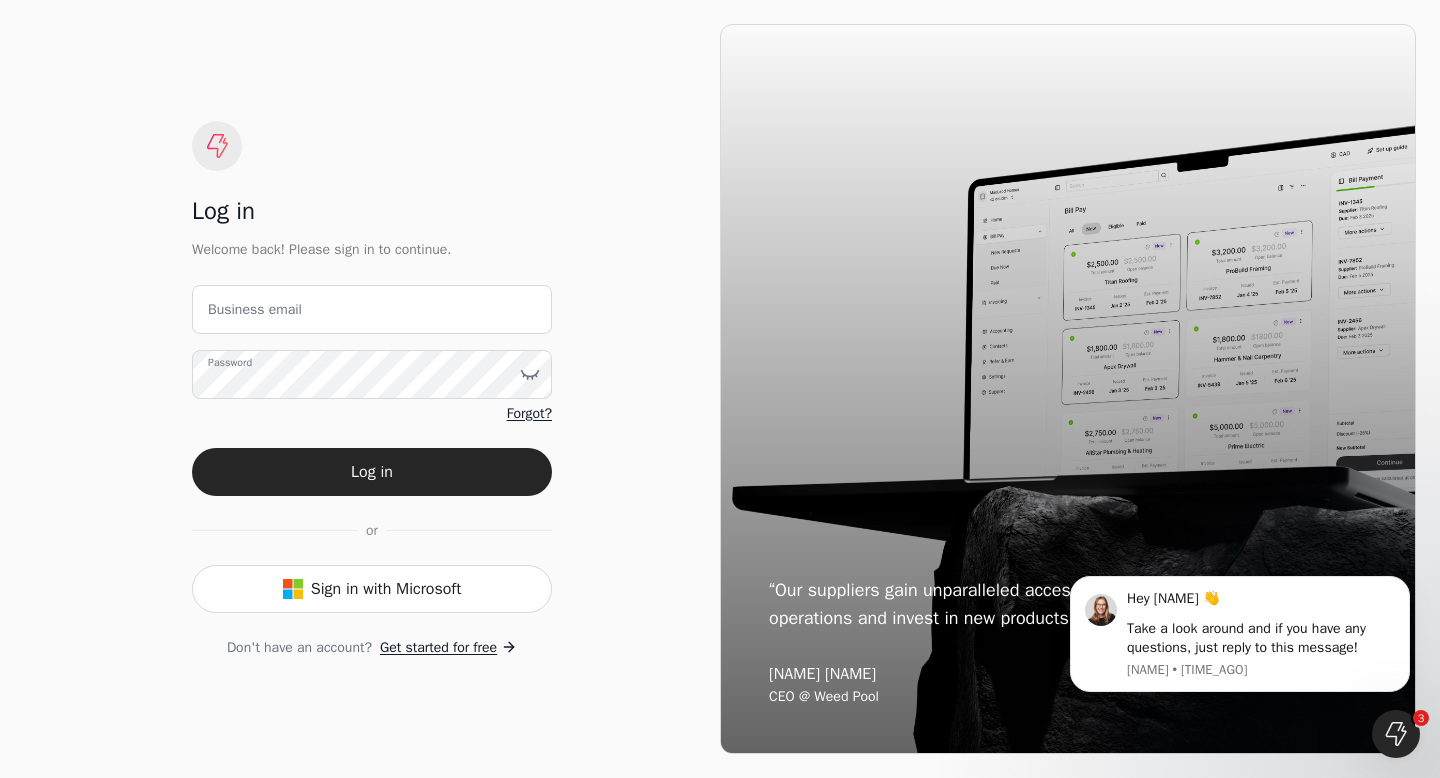 click on "Business email" at bounding box center (255, 309) 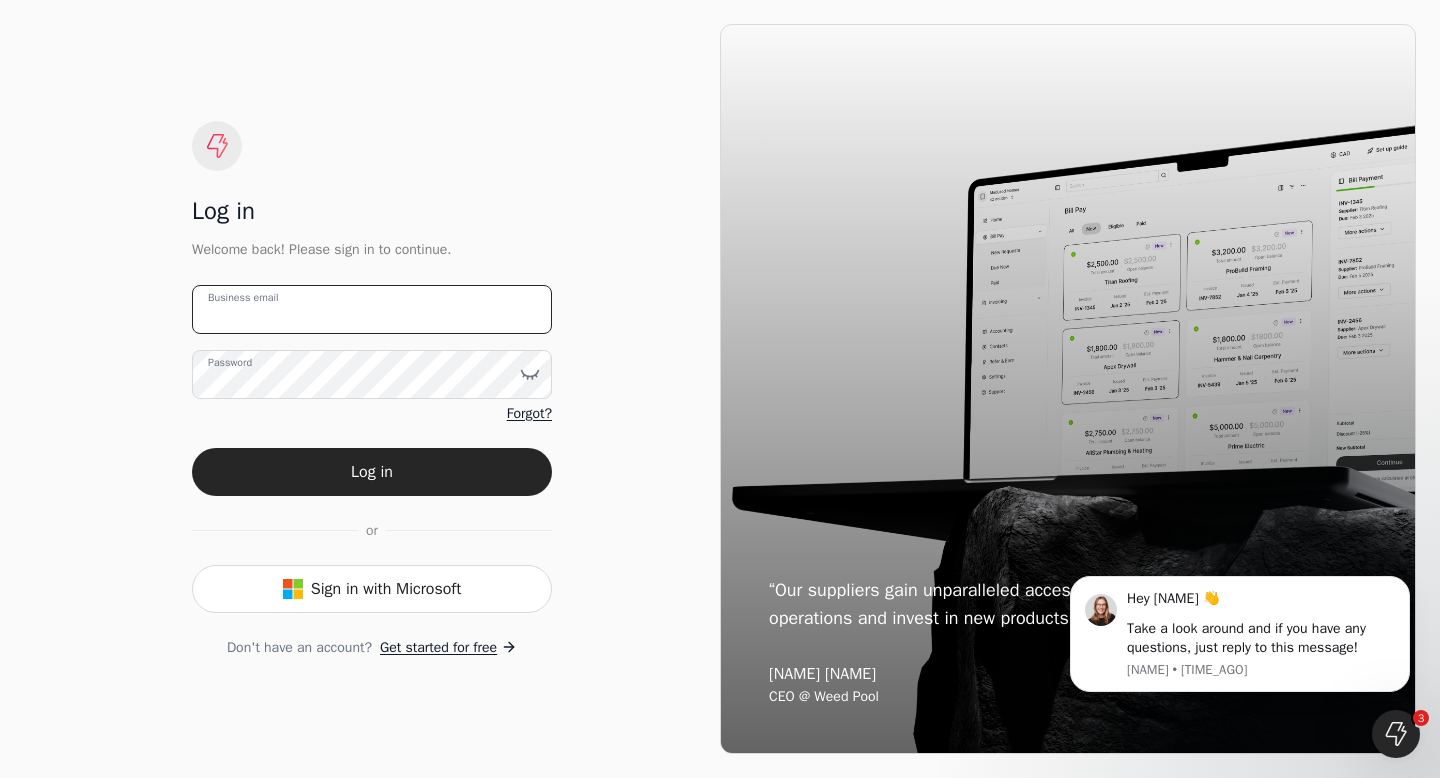 click on "Business email" at bounding box center (372, 309) 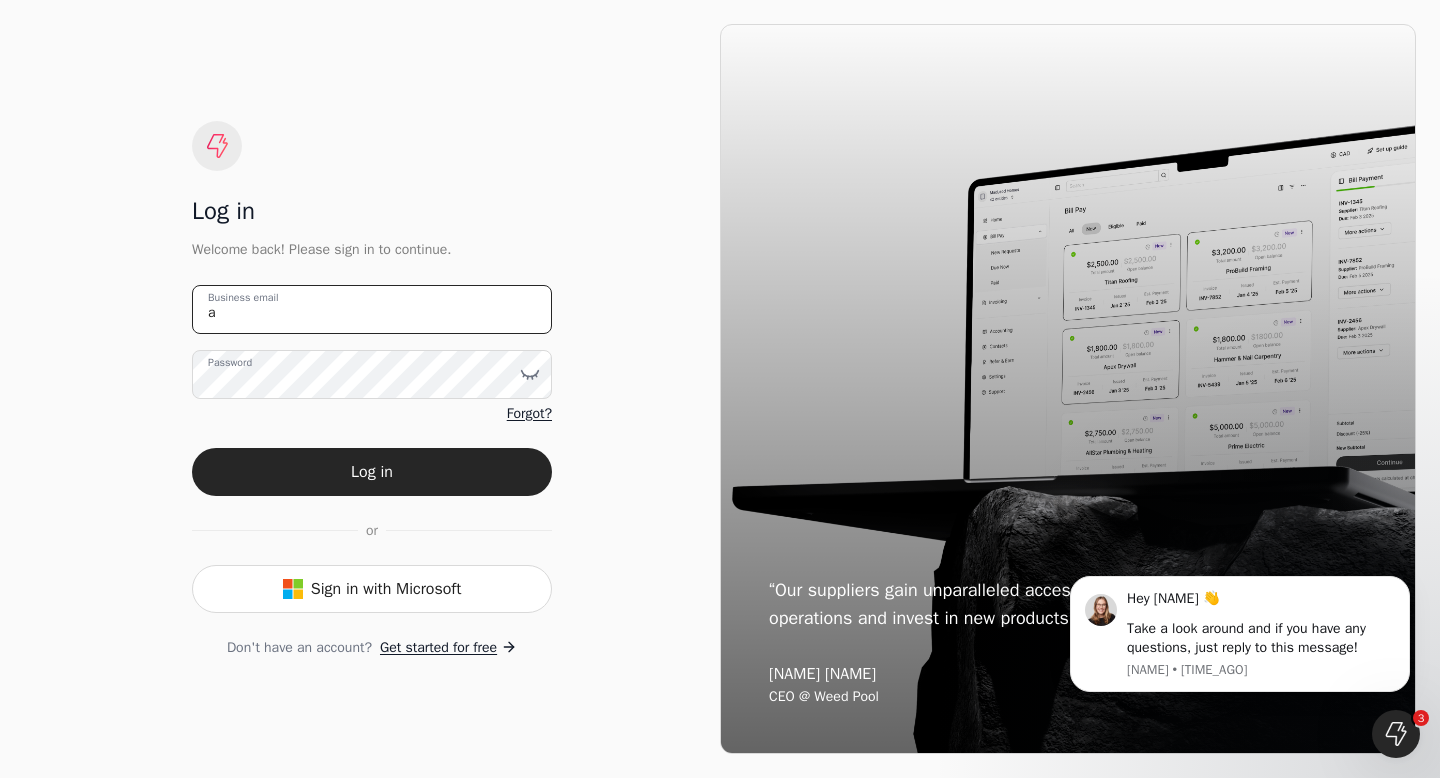 type on "[EMAIL]" 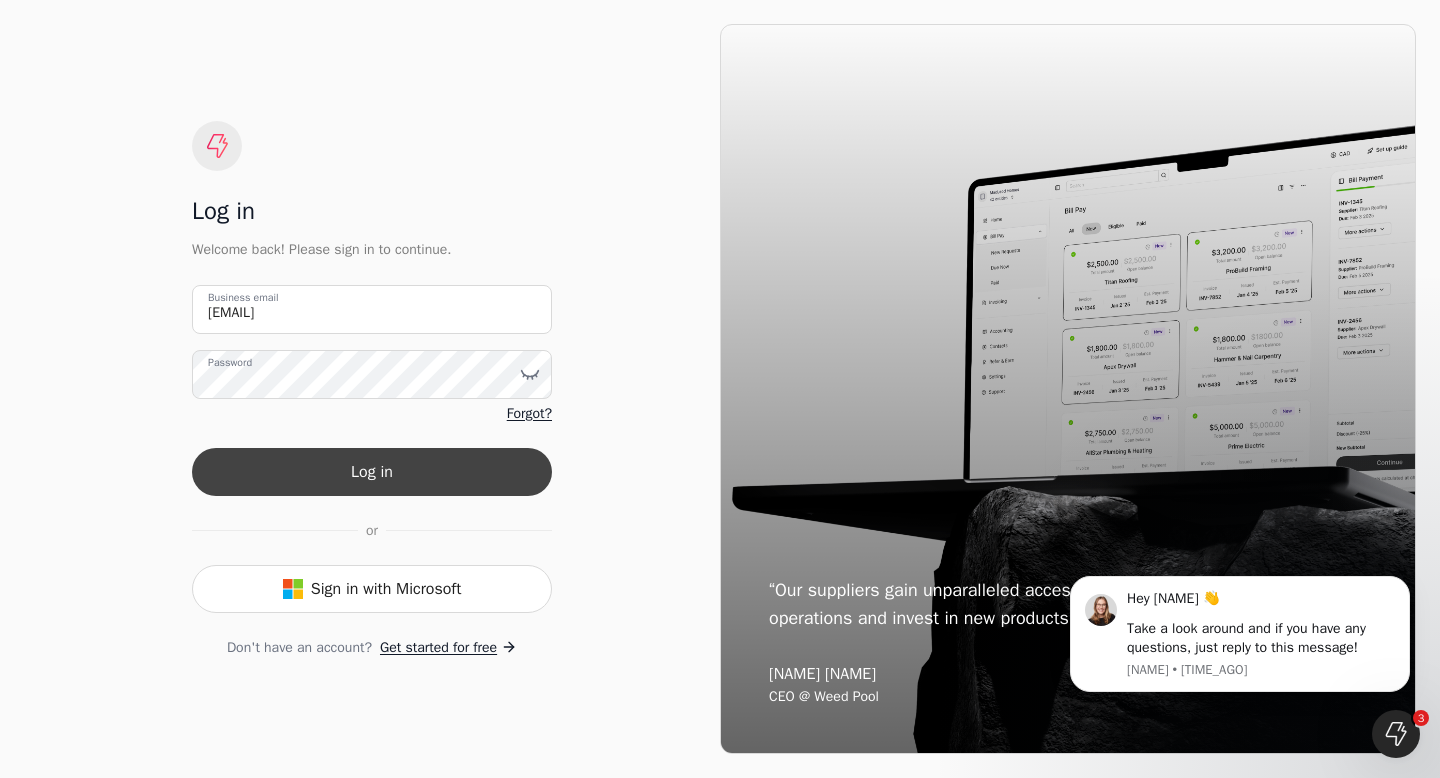 click on "Log in" at bounding box center [372, 472] 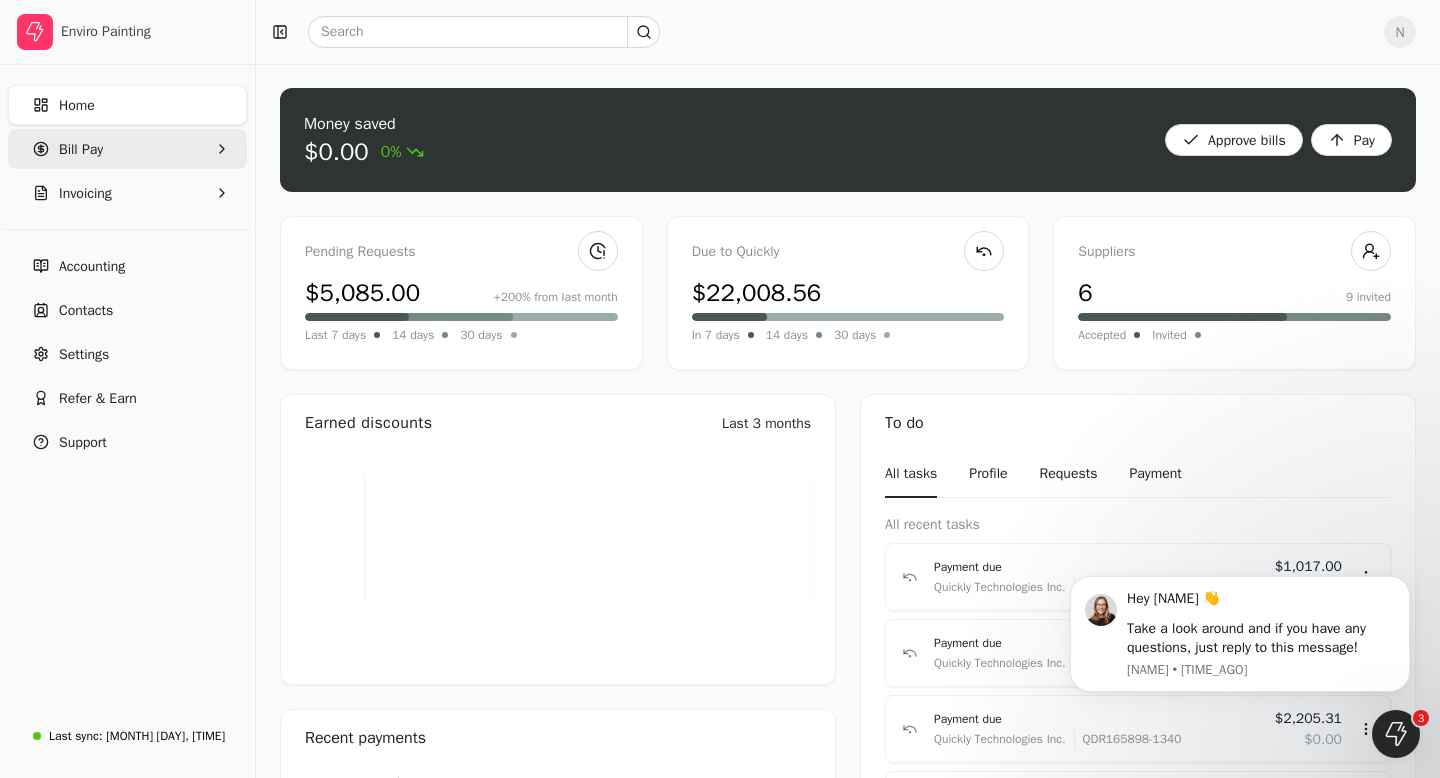 click on "Bill Pay" at bounding box center [127, 149] 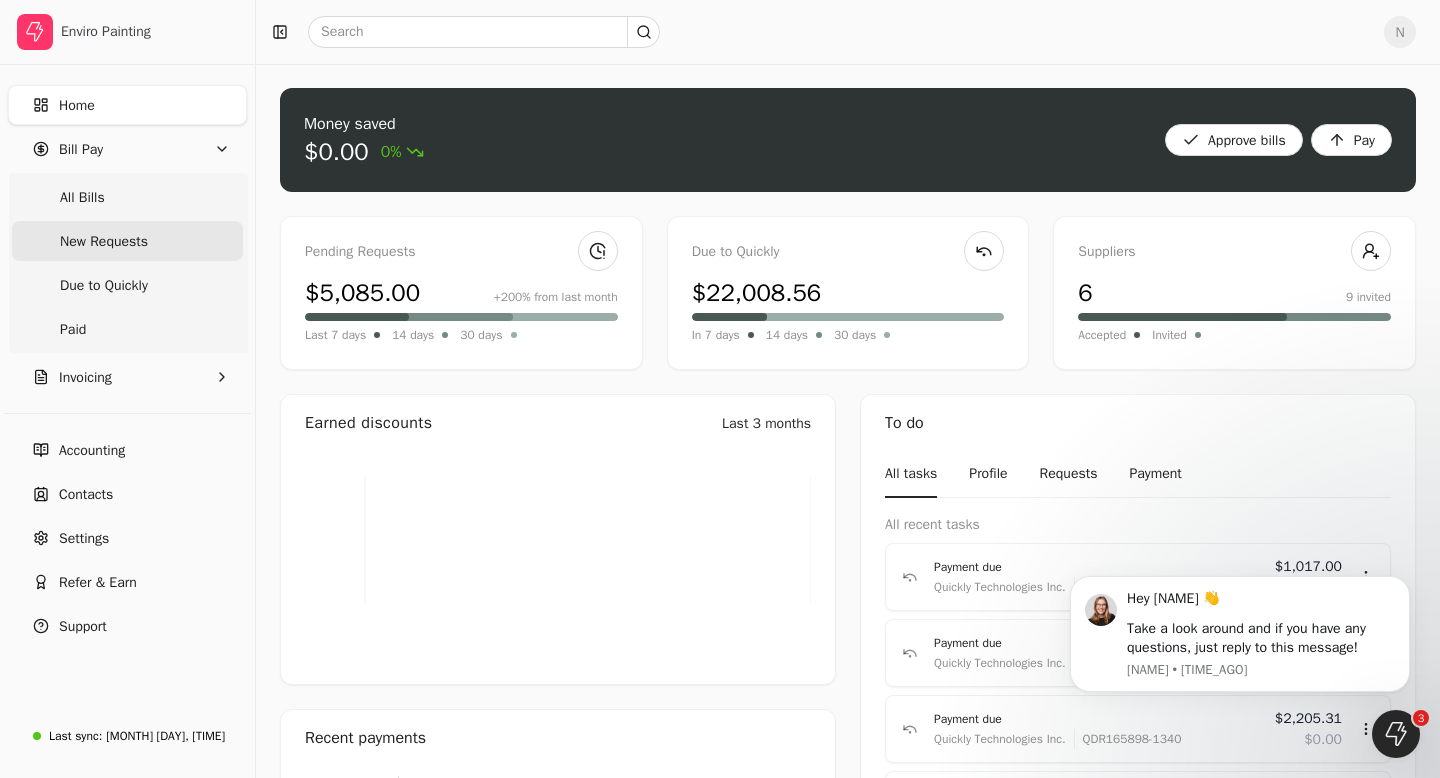 click on "New Requests" at bounding box center [104, 241] 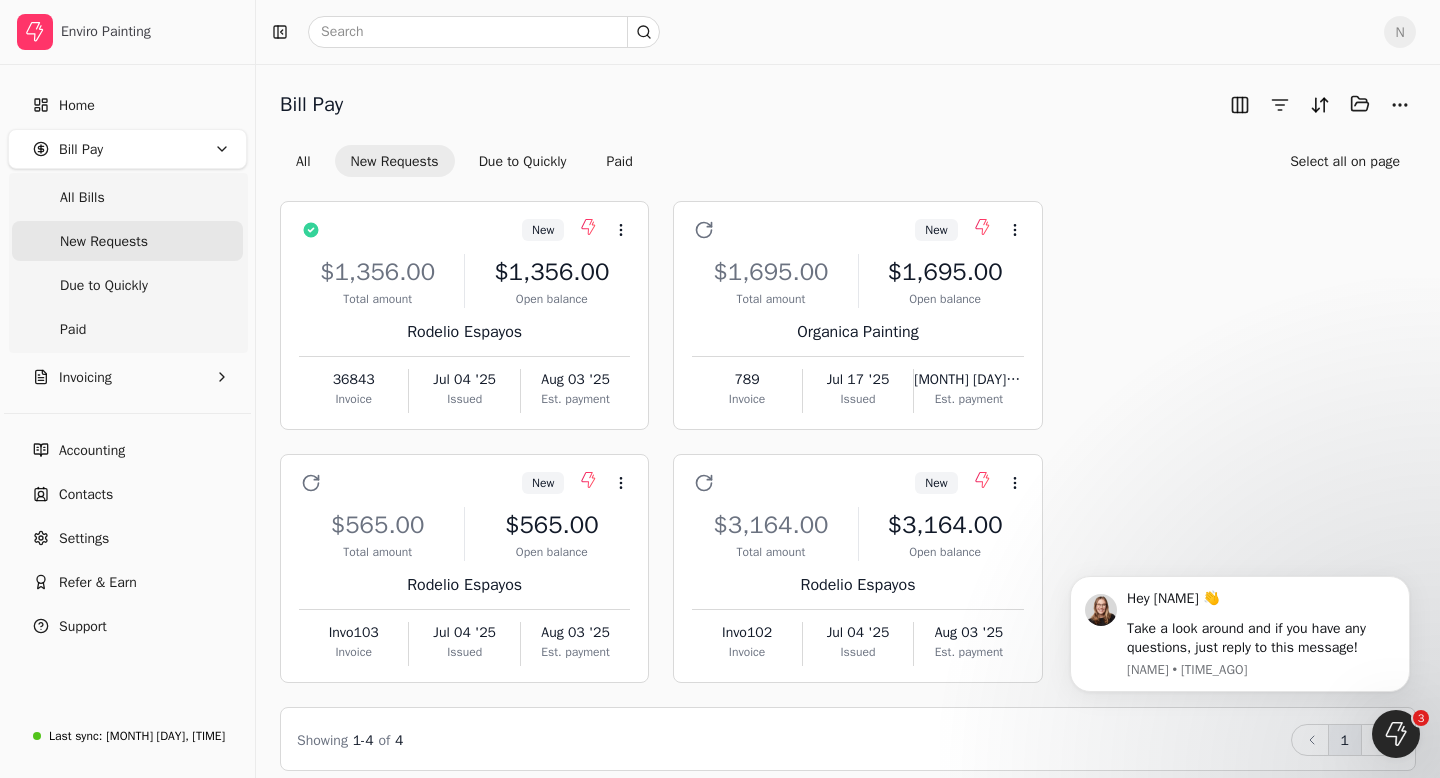 click on "New Requests" at bounding box center (104, 241) 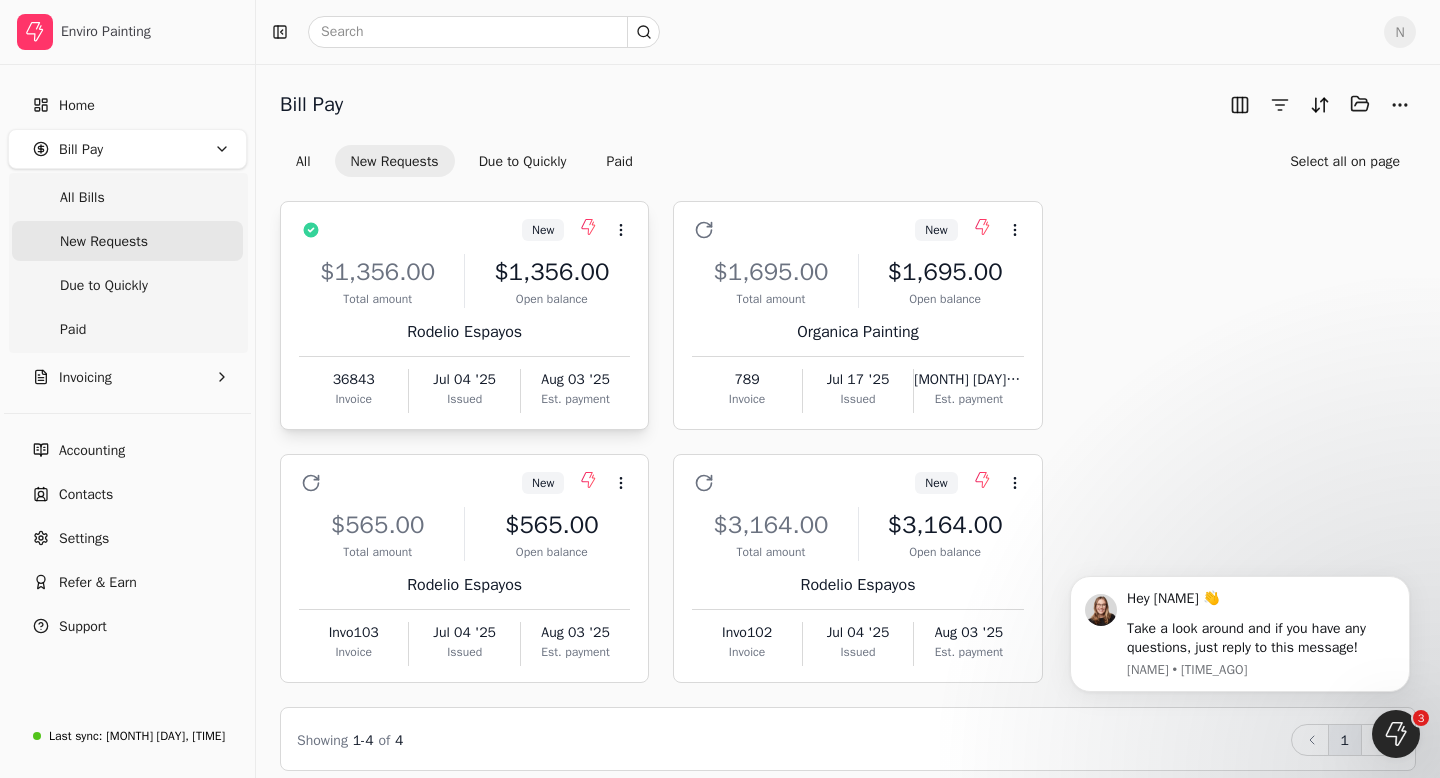 scroll, scrollTop: 16, scrollLeft: 0, axis: vertical 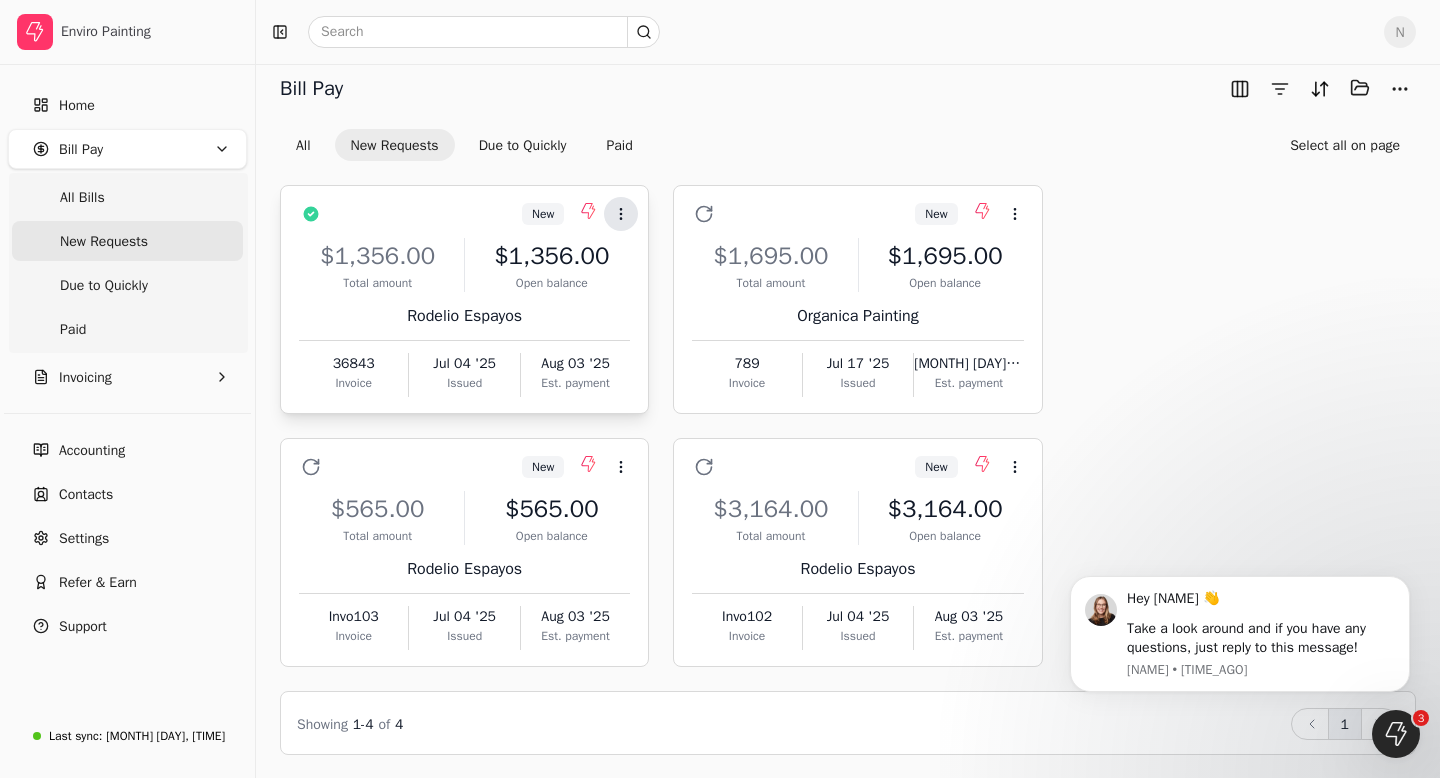 click 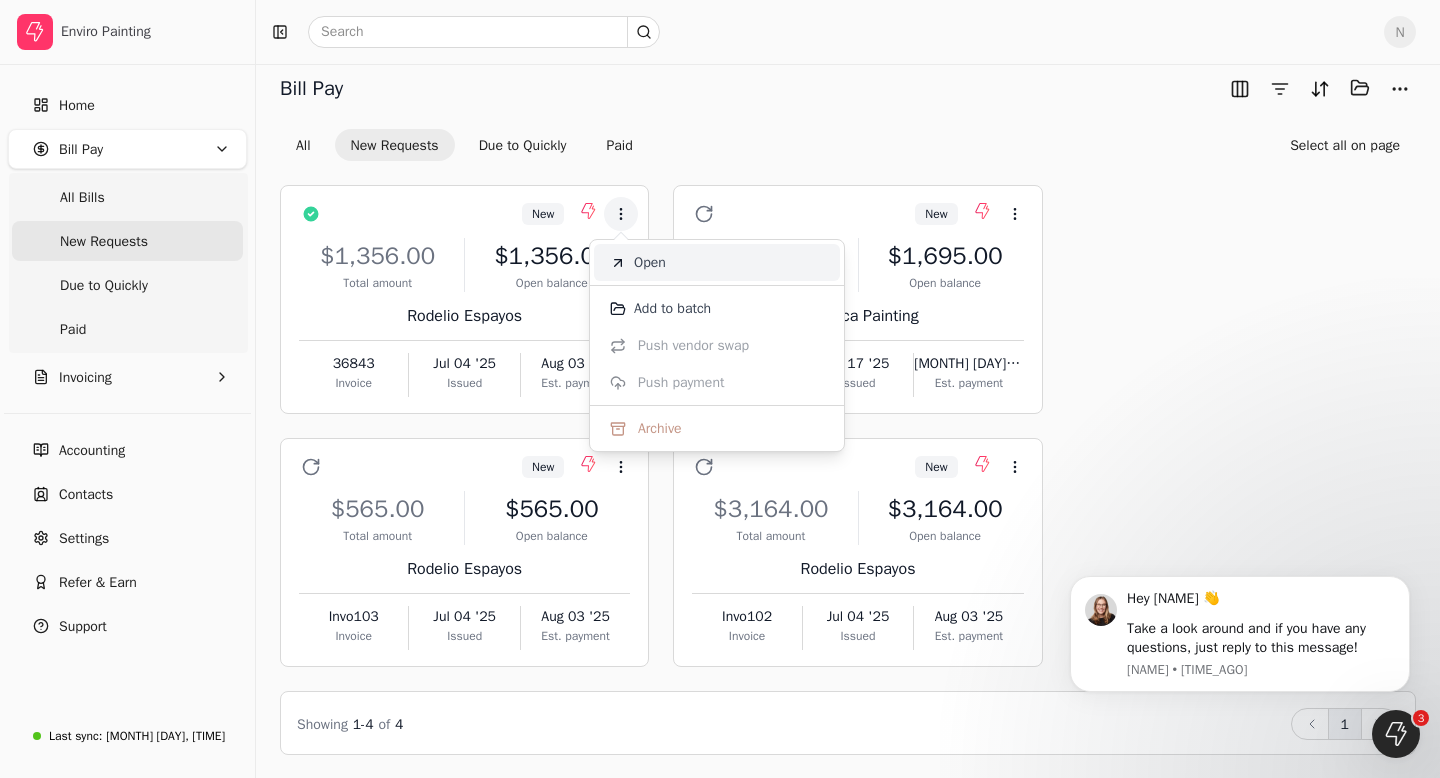 click on "Open" at bounding box center [650, 262] 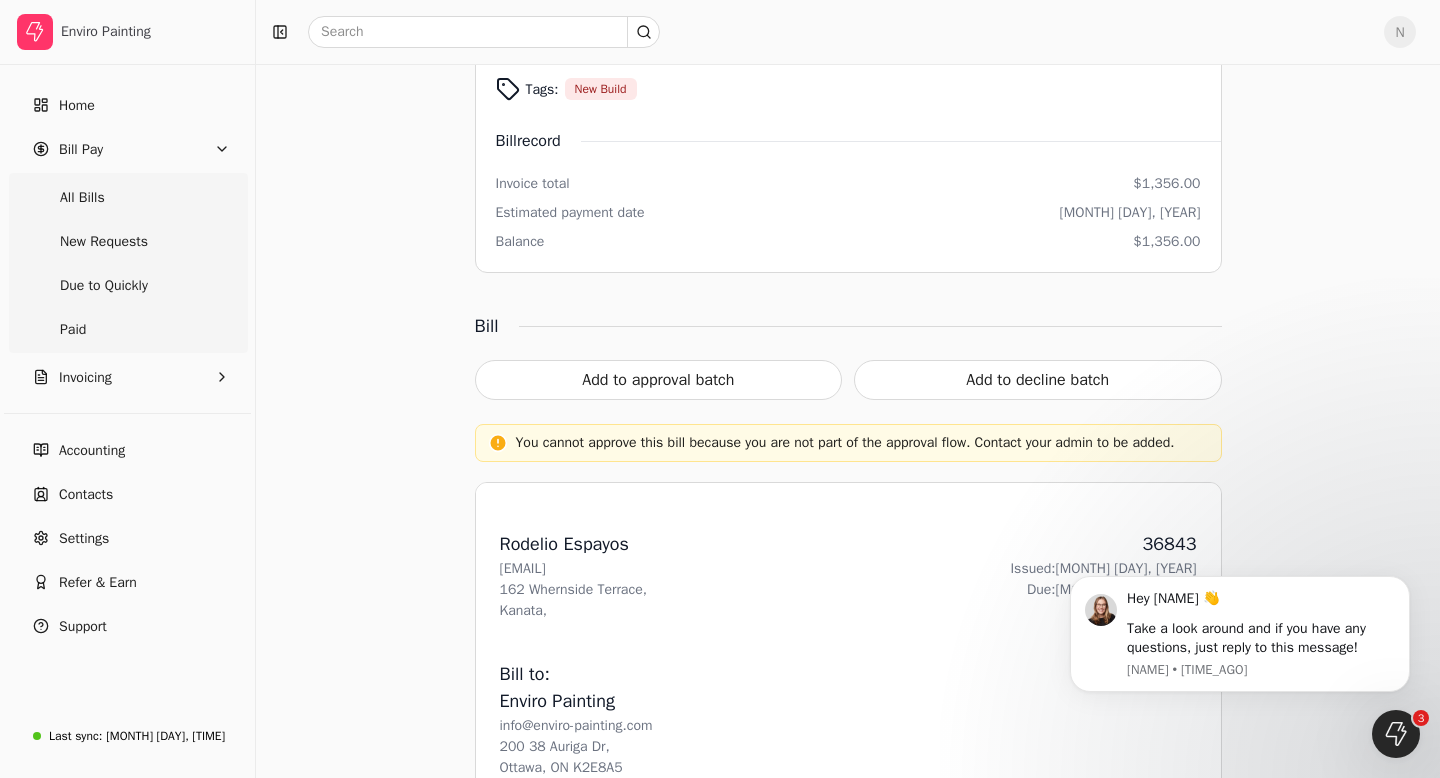 scroll, scrollTop: 109, scrollLeft: 0, axis: vertical 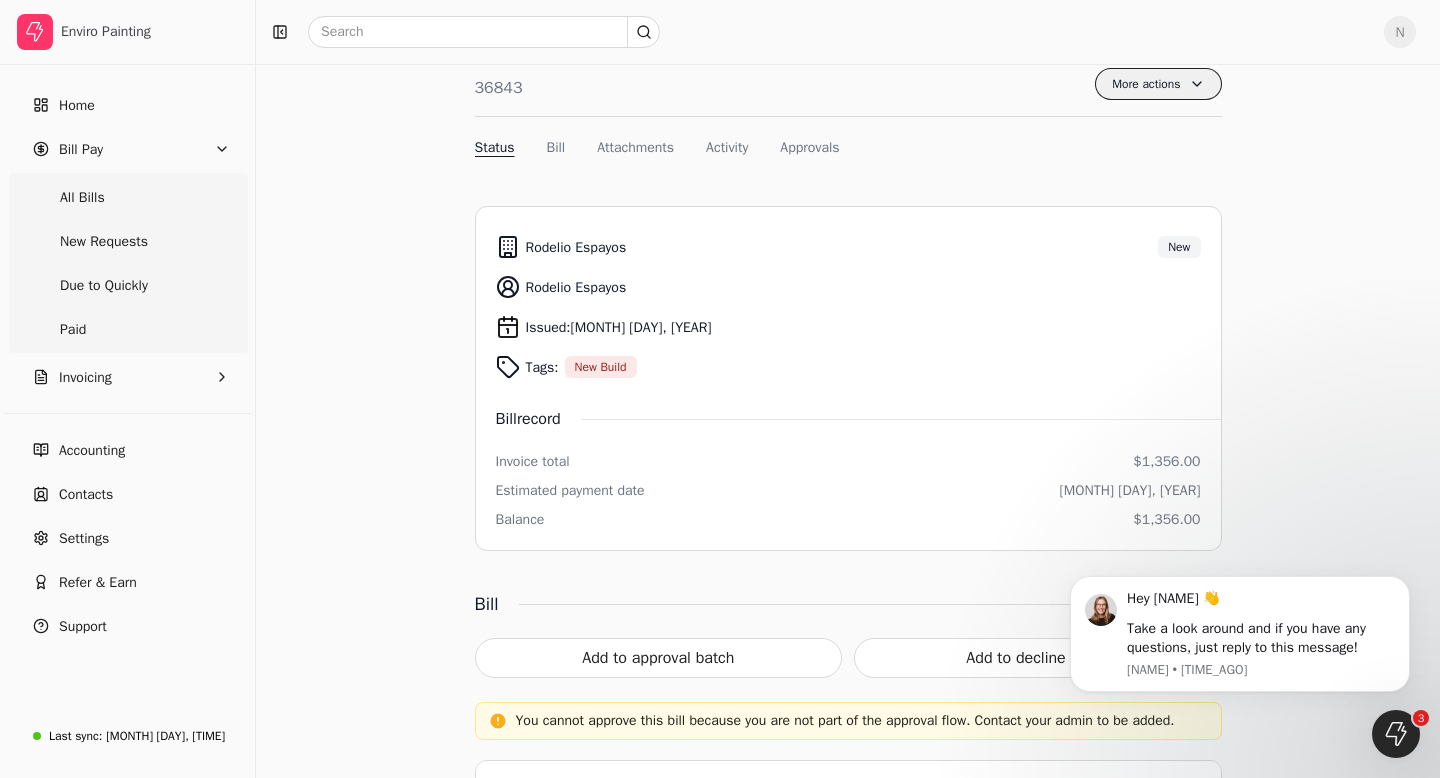 click on "More actions" at bounding box center (1158, 84) 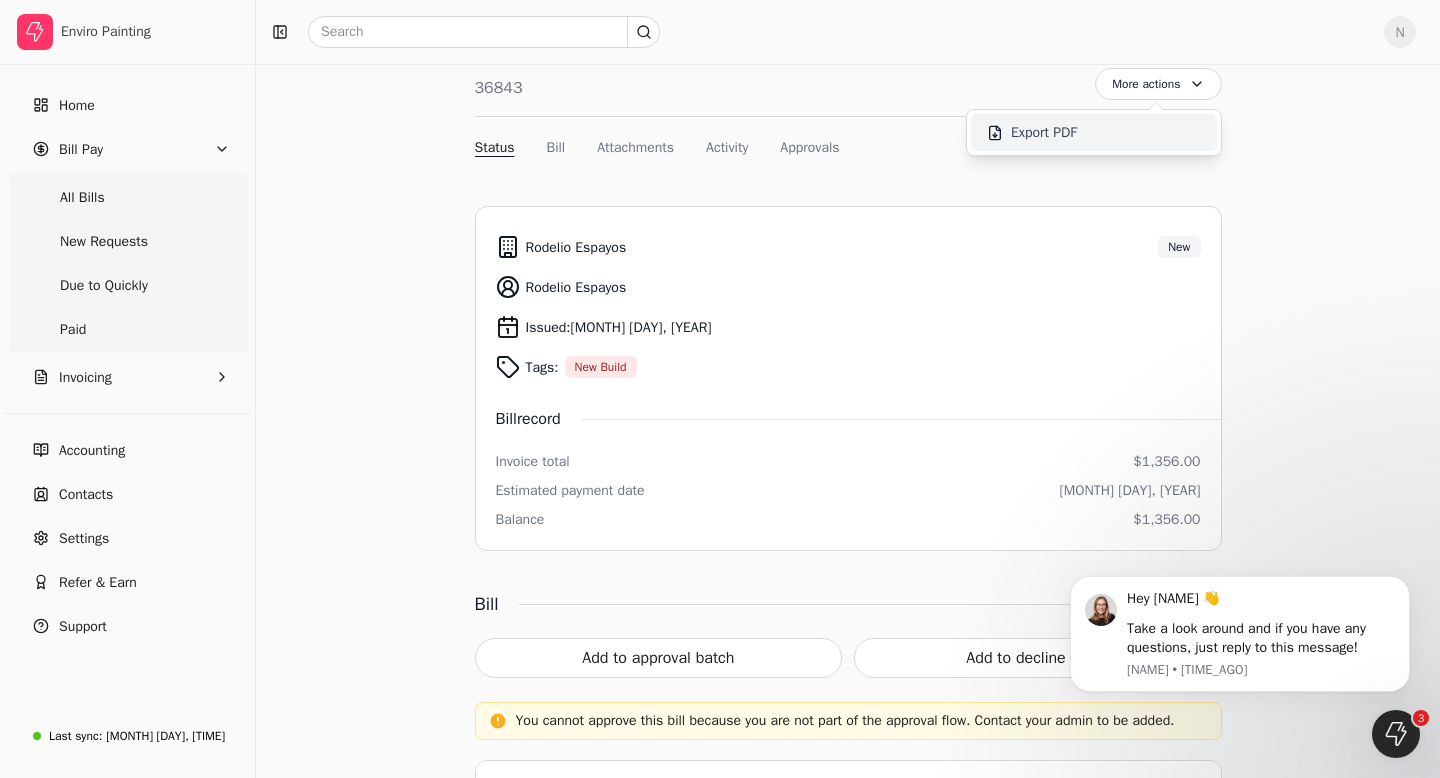 click on "Export PDF" at bounding box center [1094, 132] 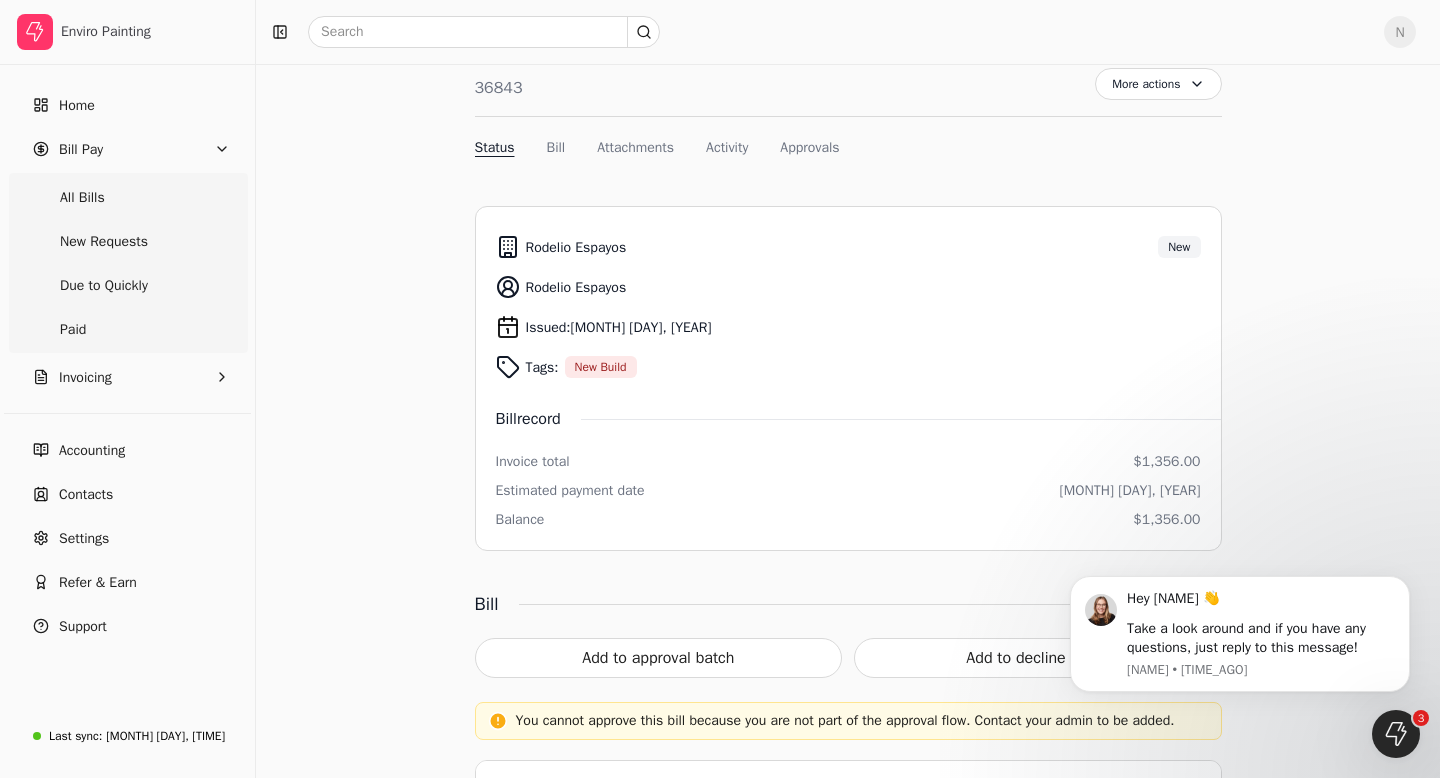 scroll, scrollTop: 0, scrollLeft: 0, axis: both 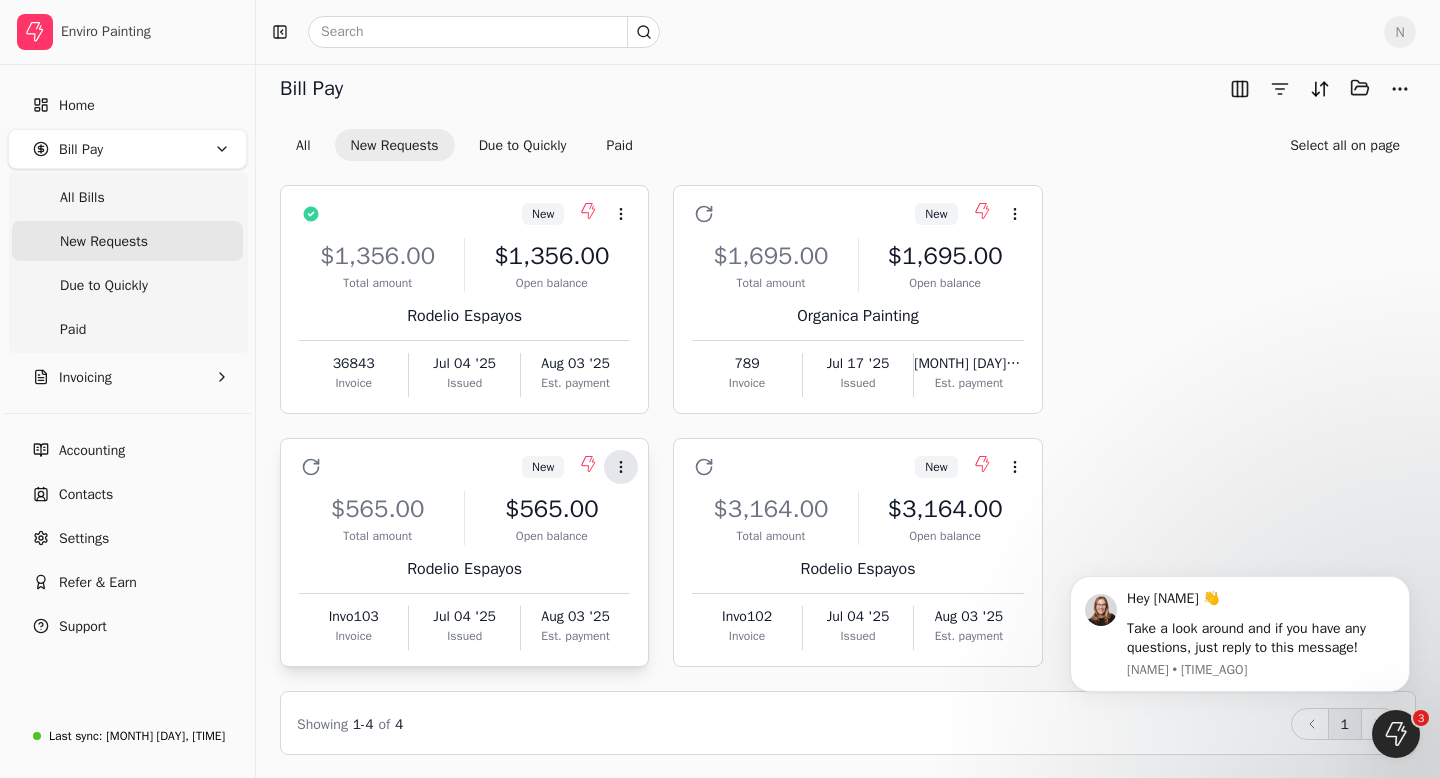 click 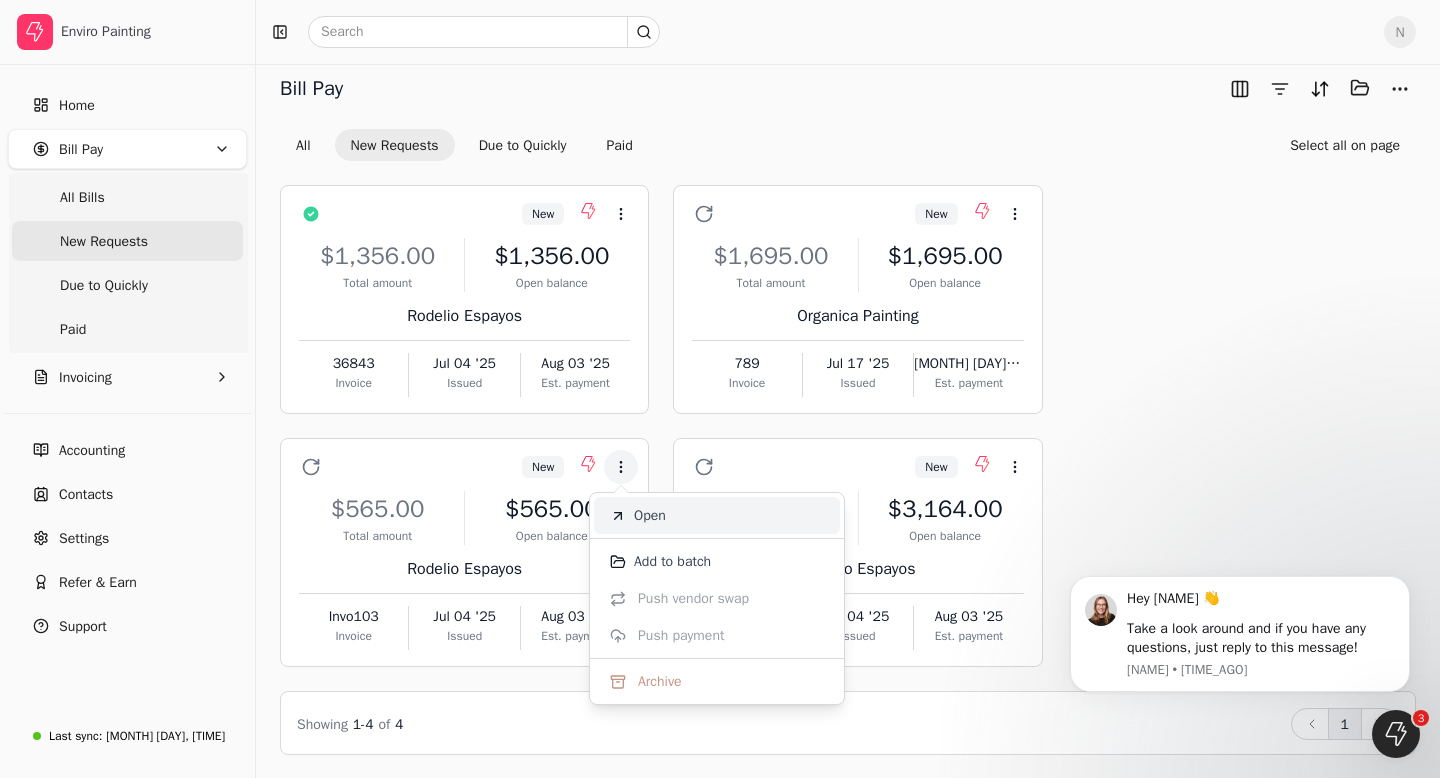 click on "Open" at bounding box center (650, 515) 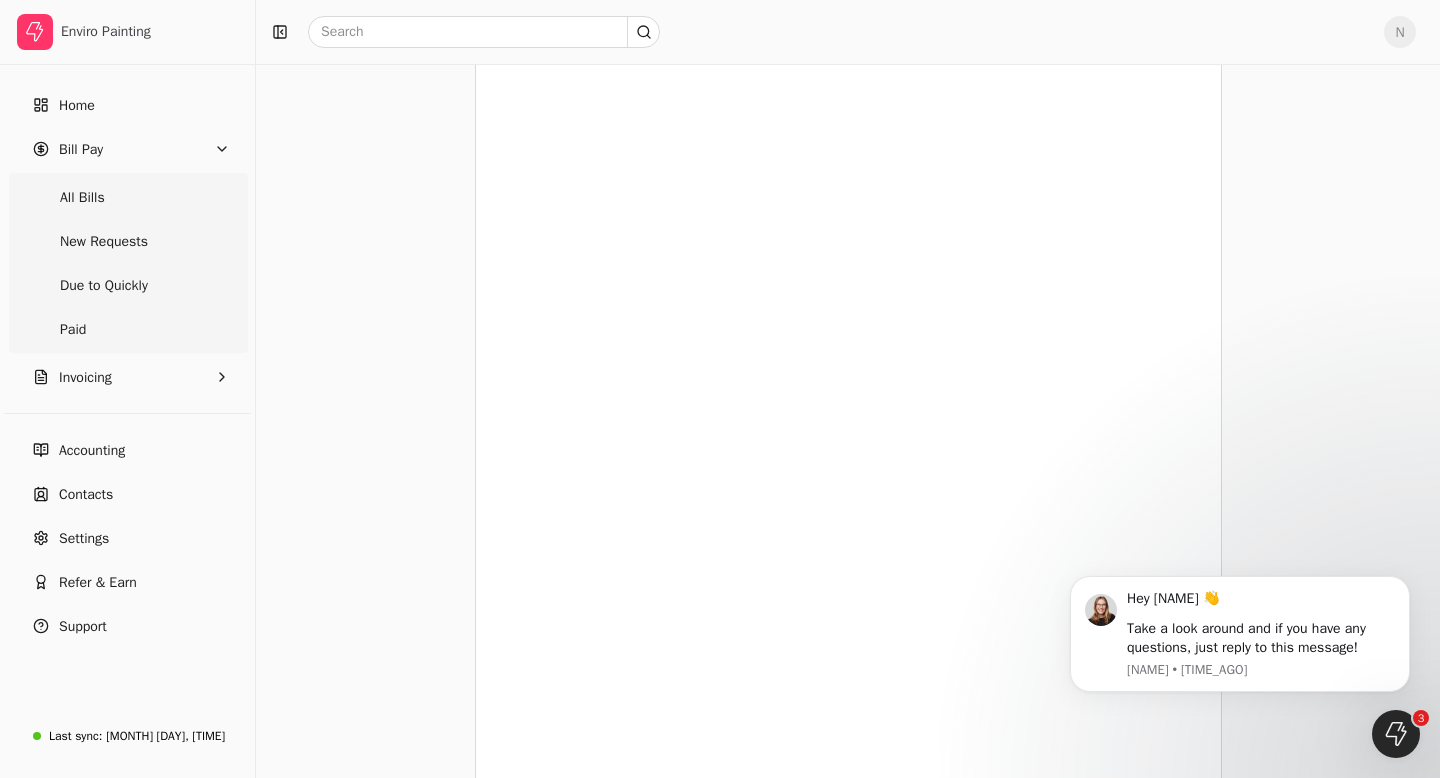 scroll, scrollTop: 827, scrollLeft: 0, axis: vertical 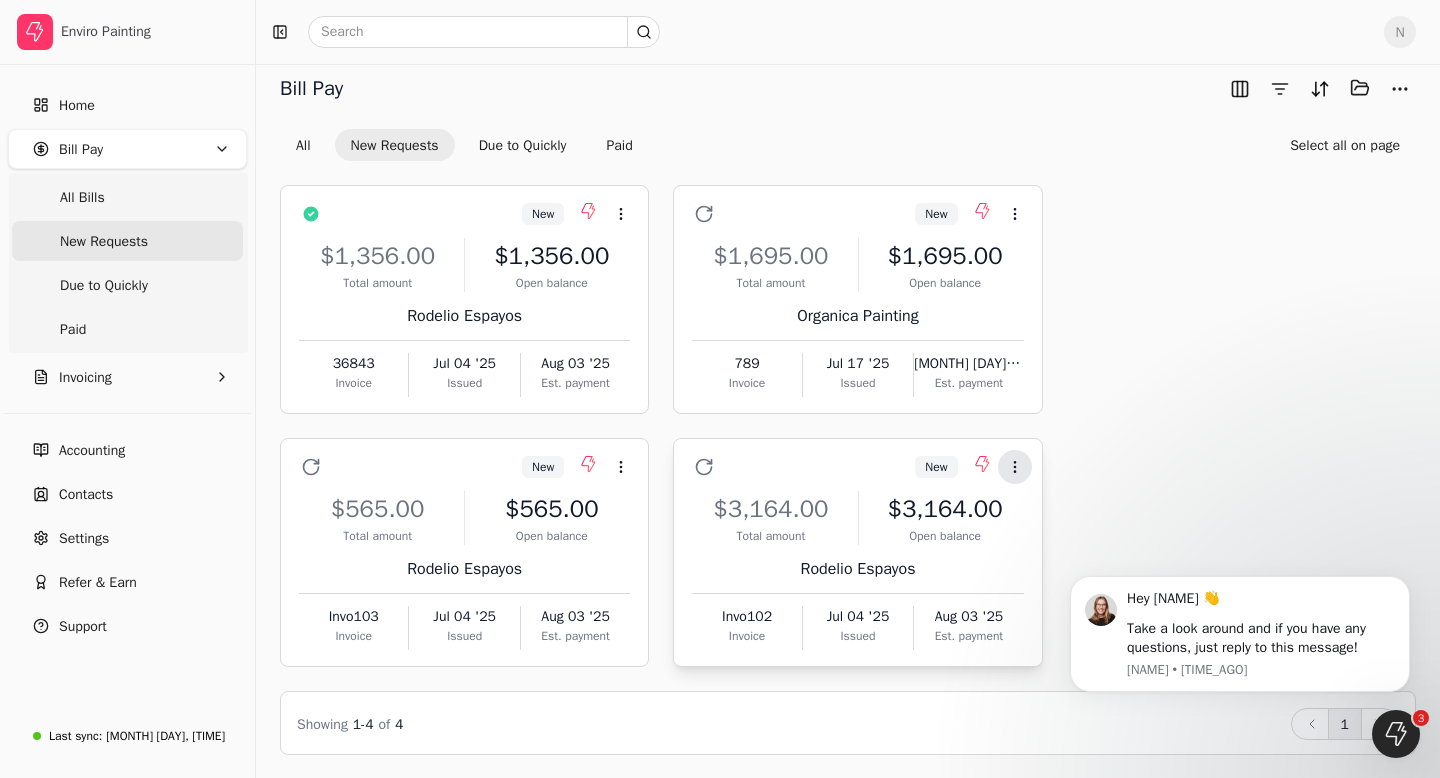 click 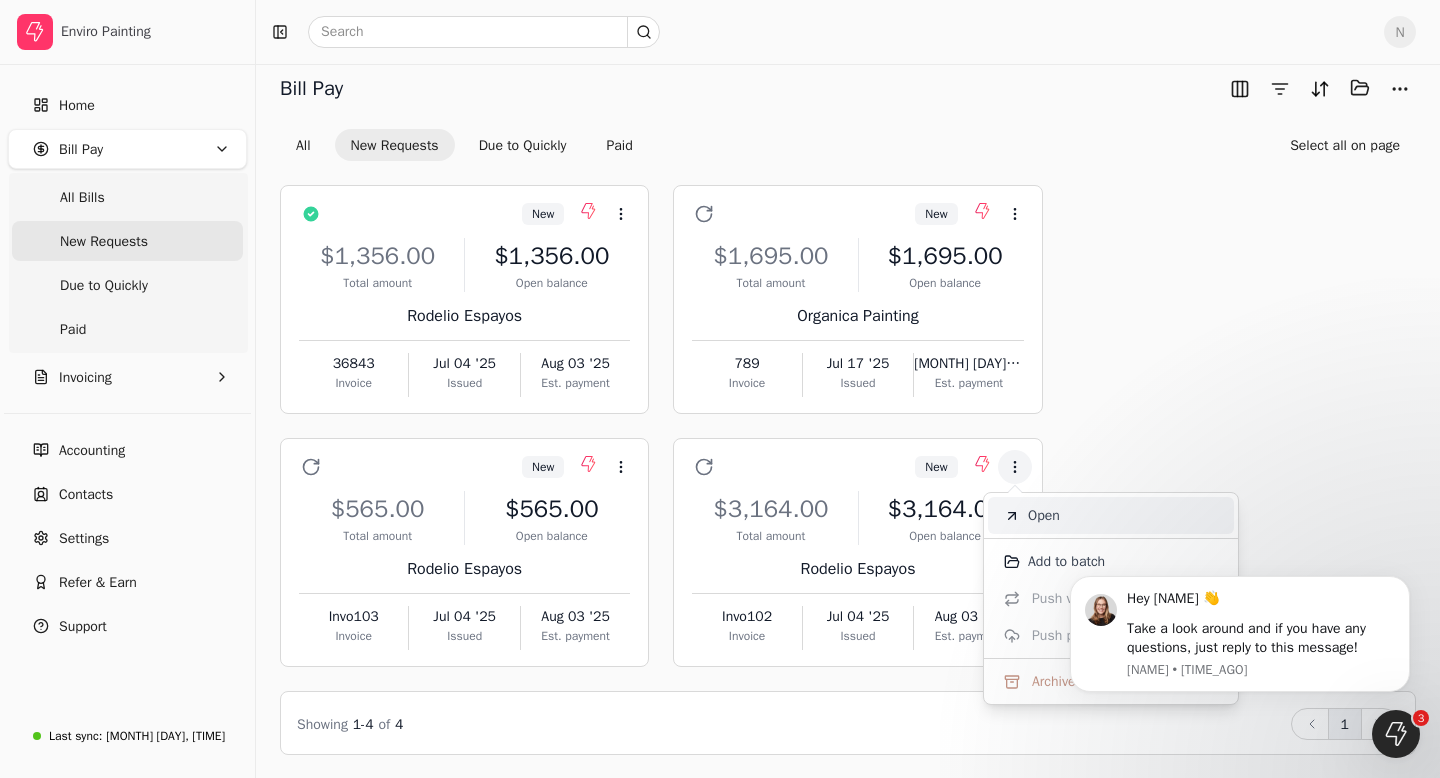 click on "Open" at bounding box center [1044, 515] 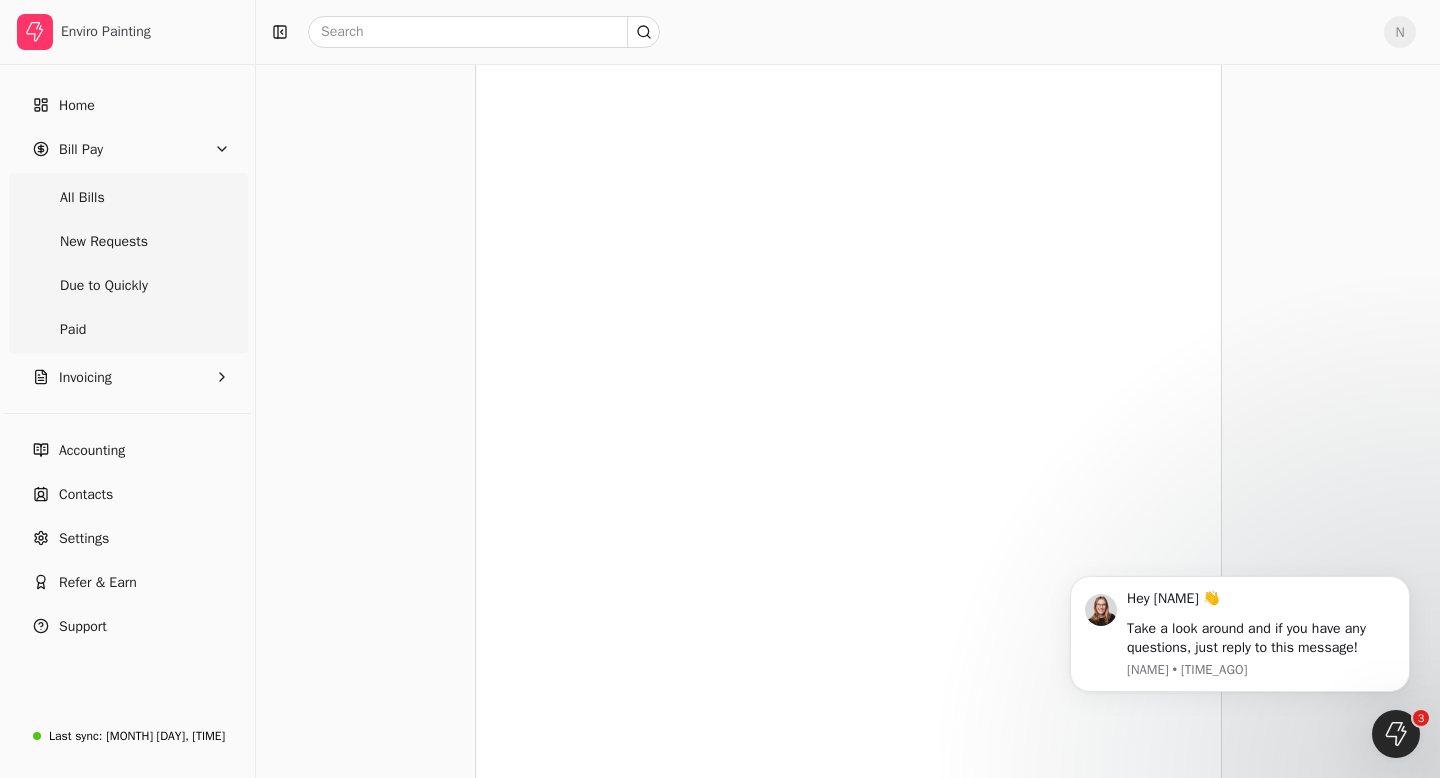 scroll, scrollTop: 826, scrollLeft: 0, axis: vertical 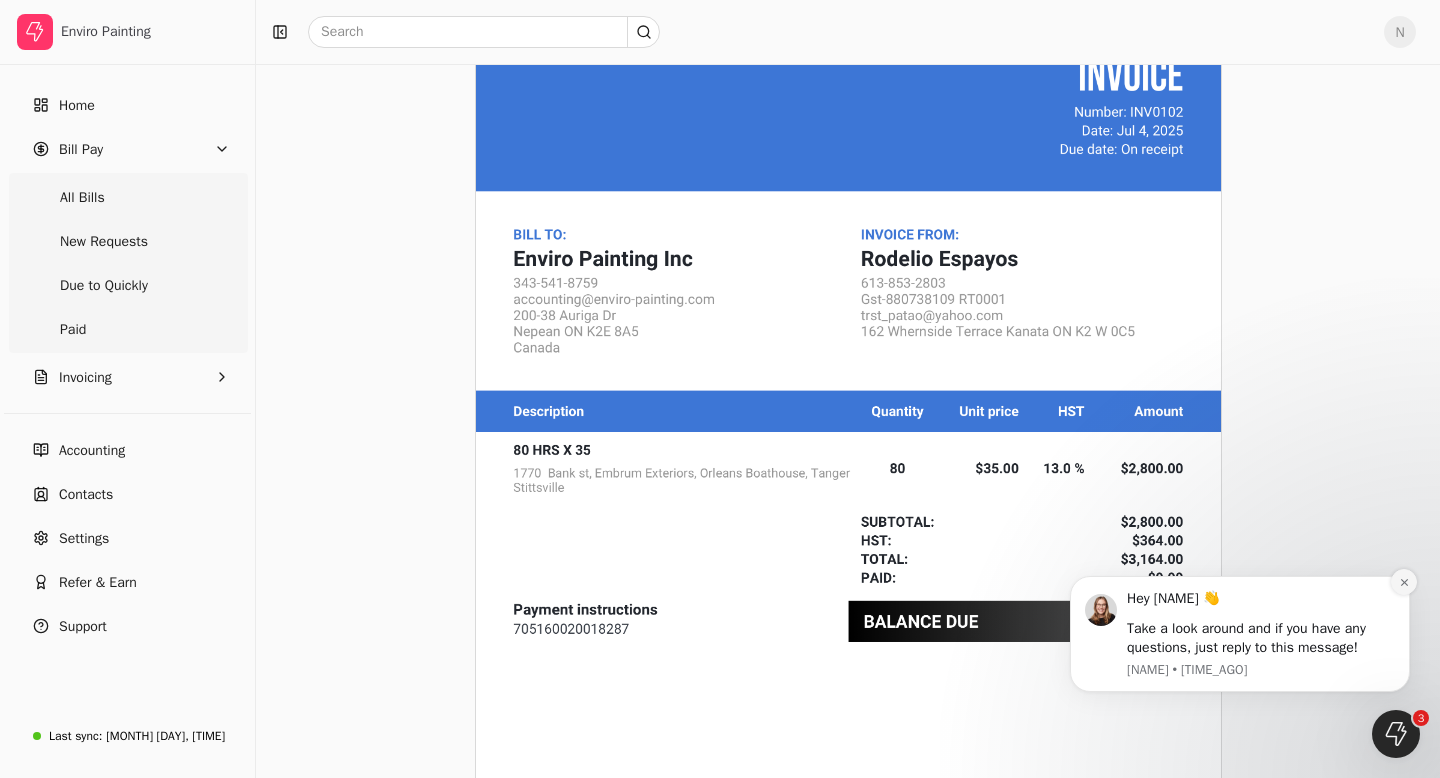 click 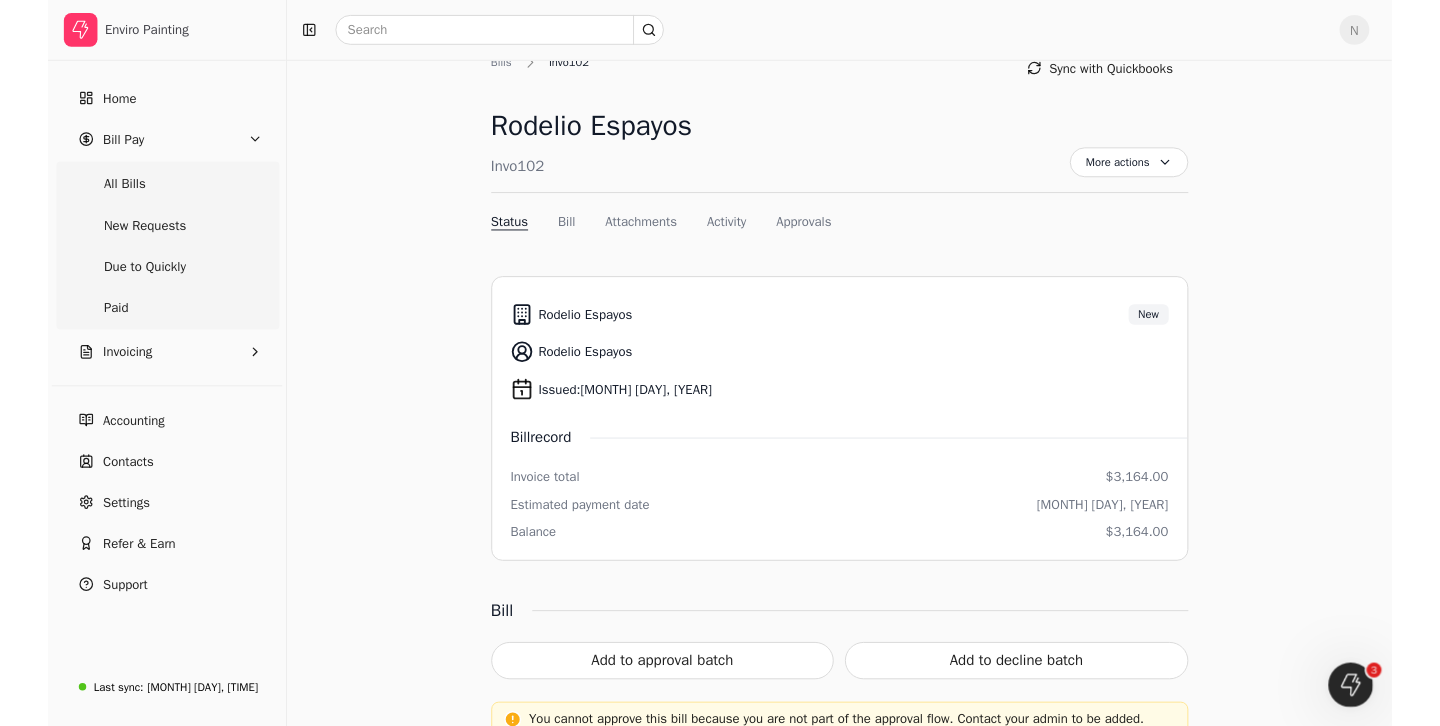 scroll, scrollTop: 0, scrollLeft: 0, axis: both 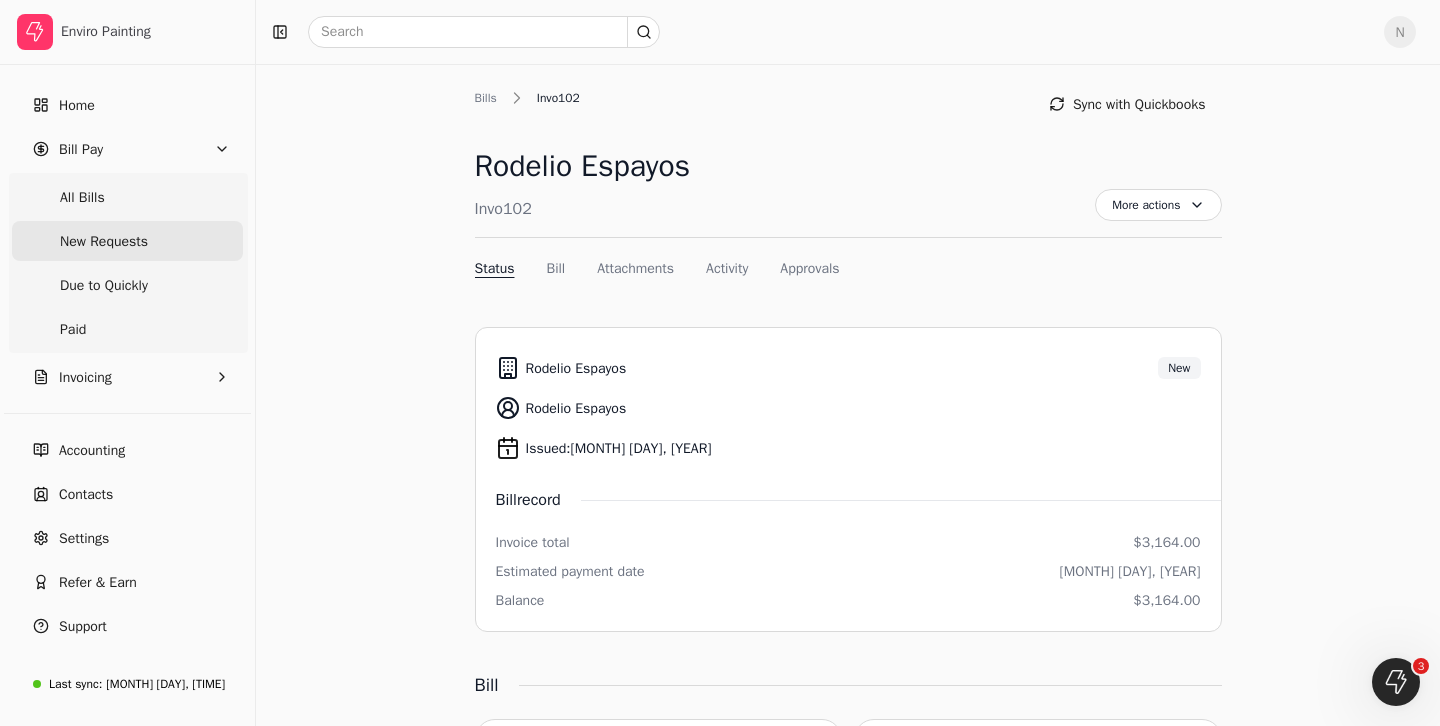 click on "New Requests" at bounding box center (104, 241) 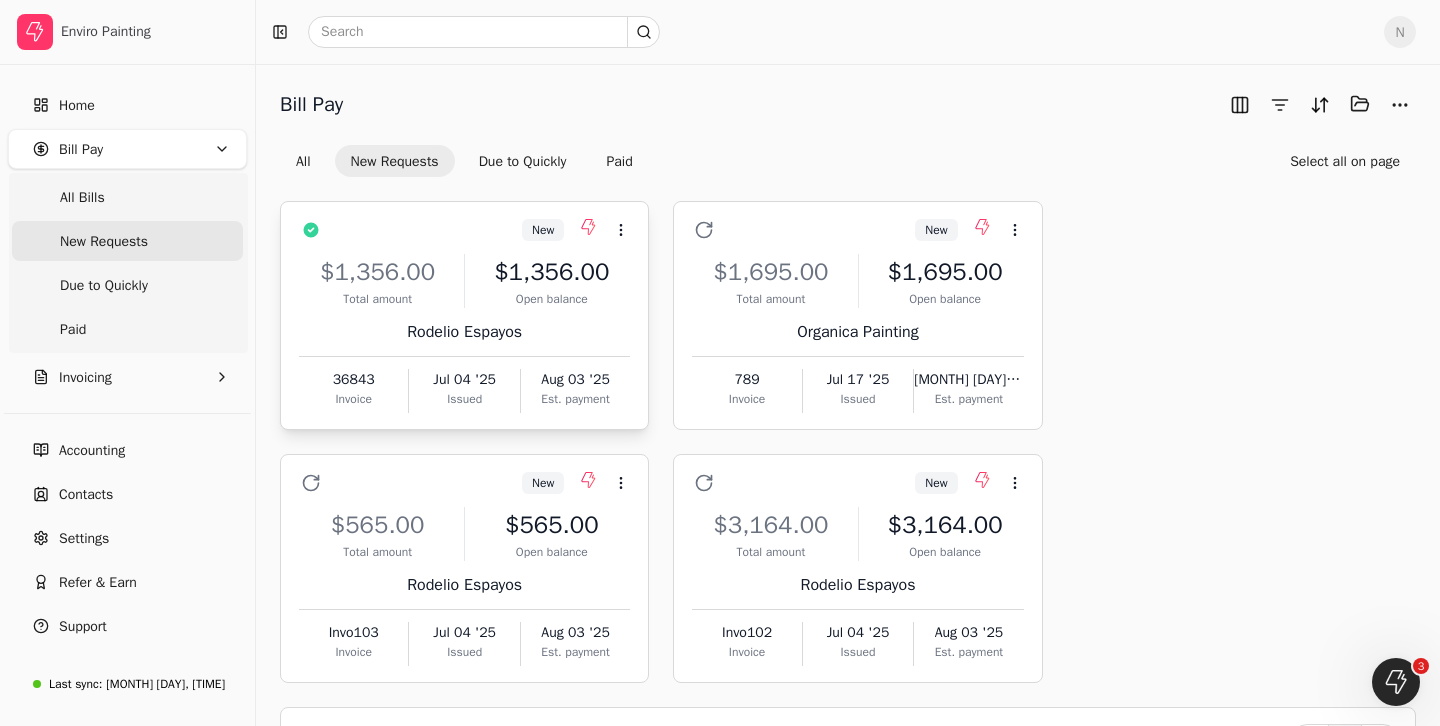 scroll, scrollTop: 50, scrollLeft: 0, axis: vertical 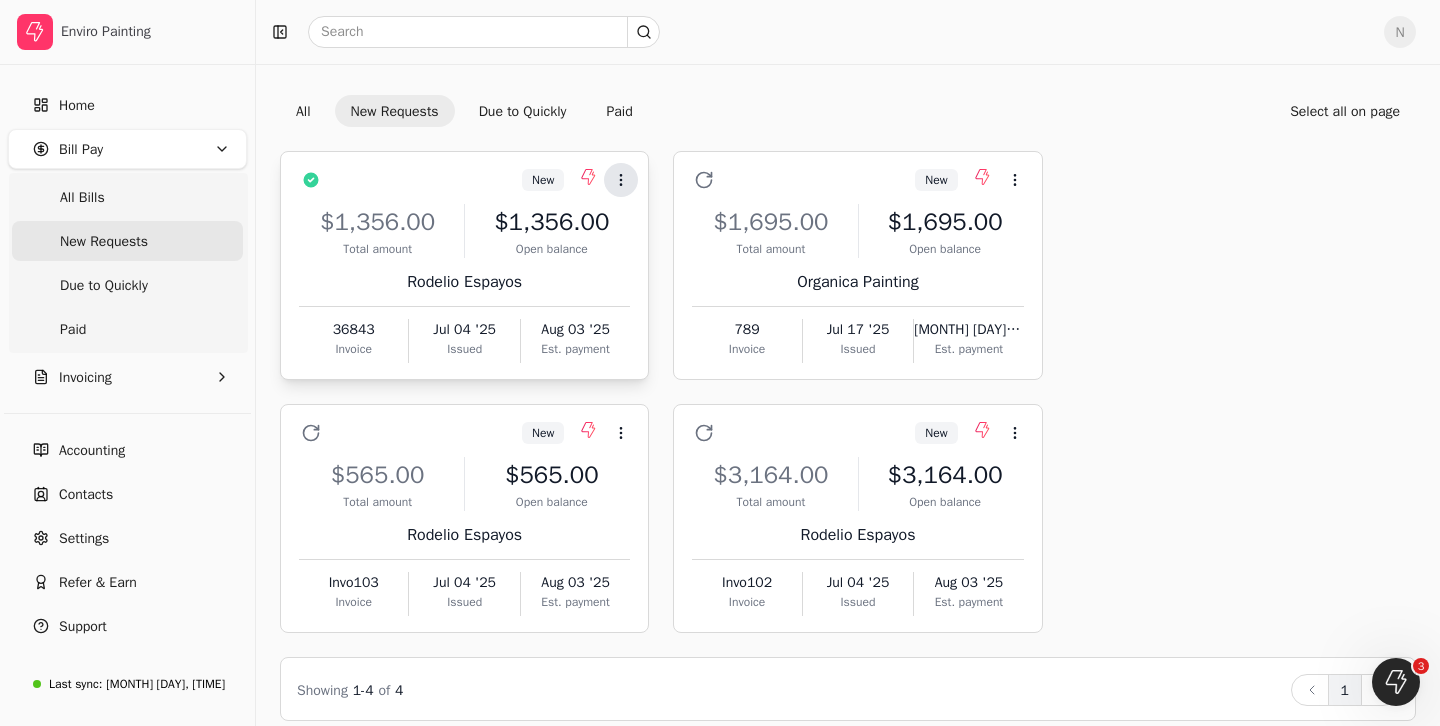 click 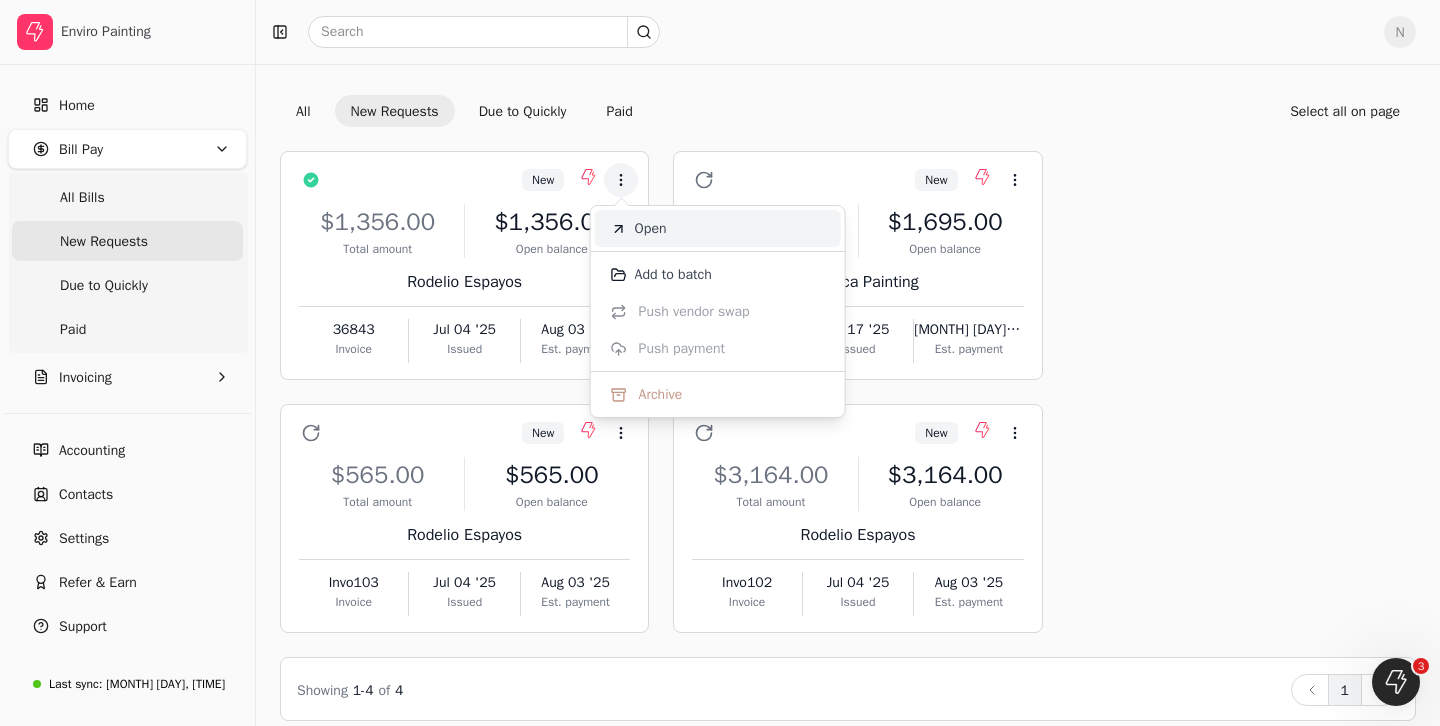 click on "Open" at bounding box center [651, 228] 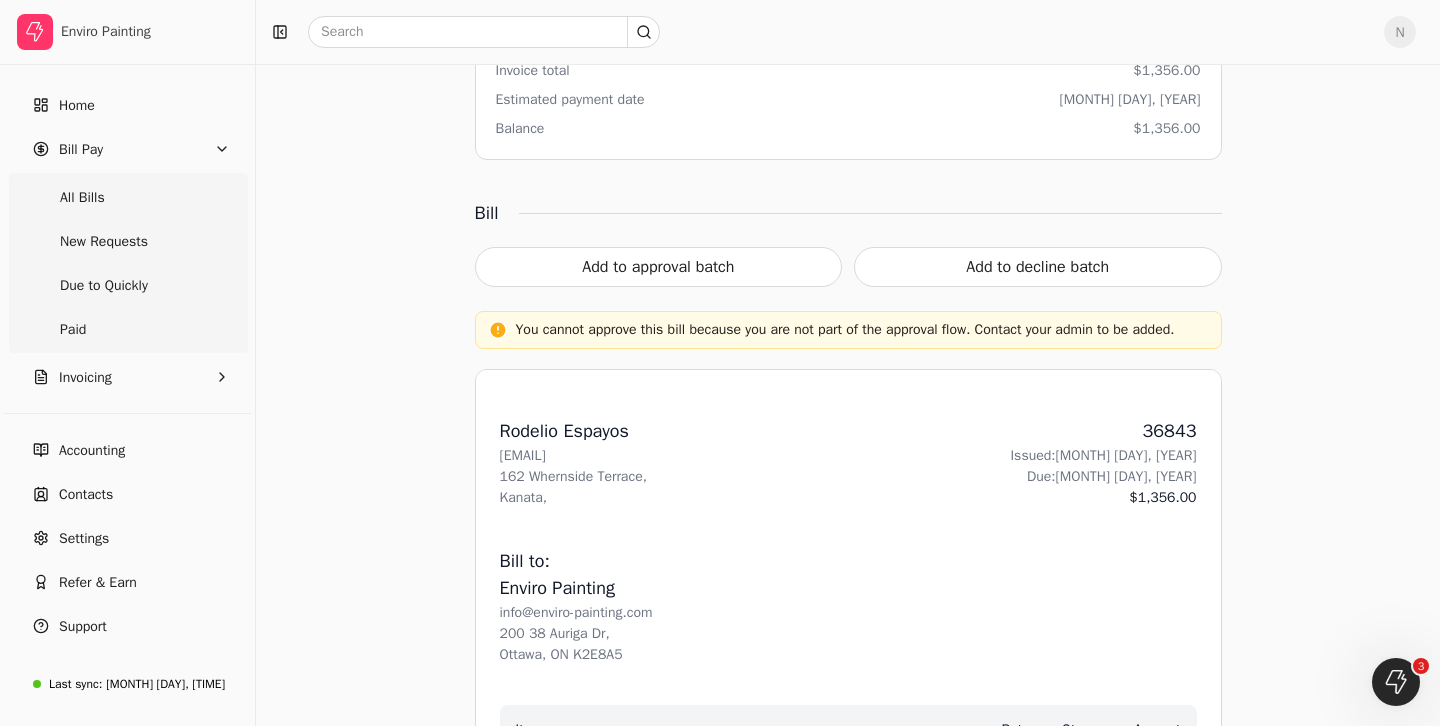 scroll, scrollTop: 752, scrollLeft: 0, axis: vertical 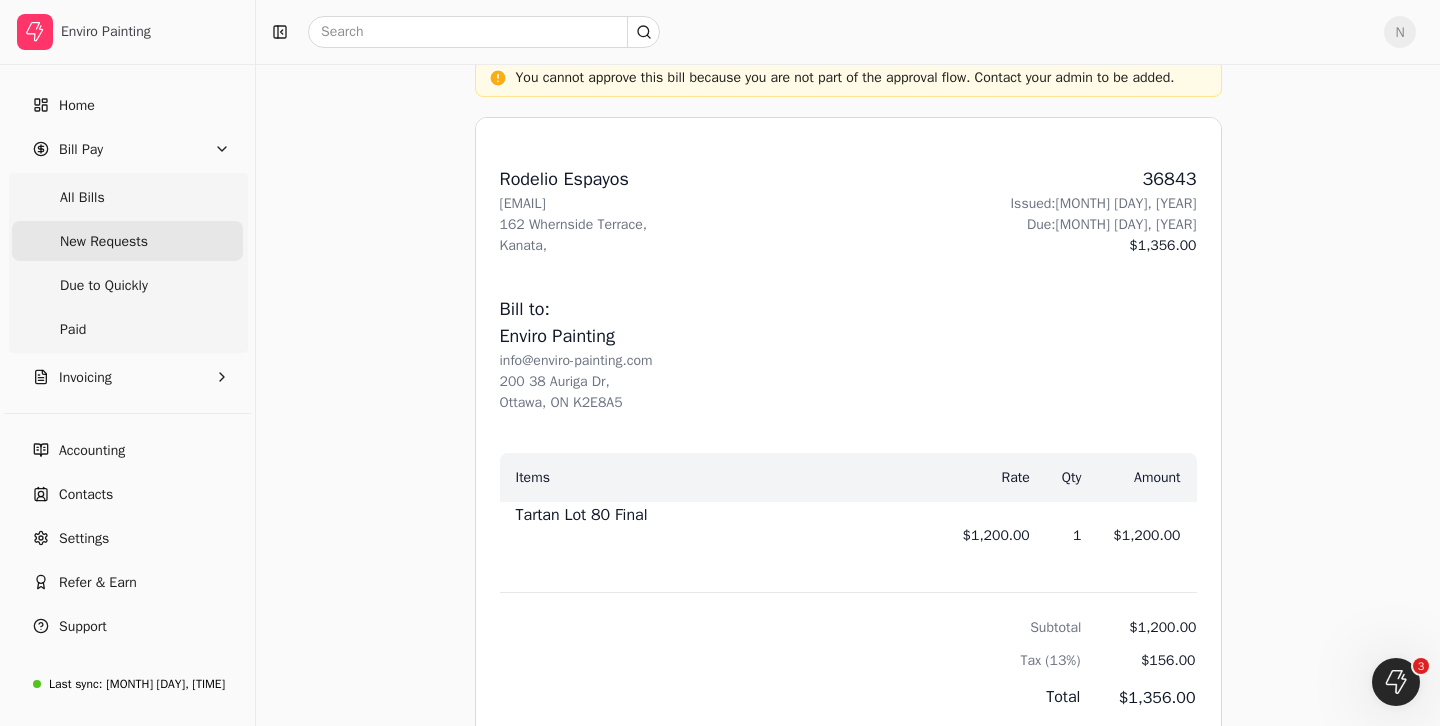 click on "New Requests" at bounding box center [127, 241] 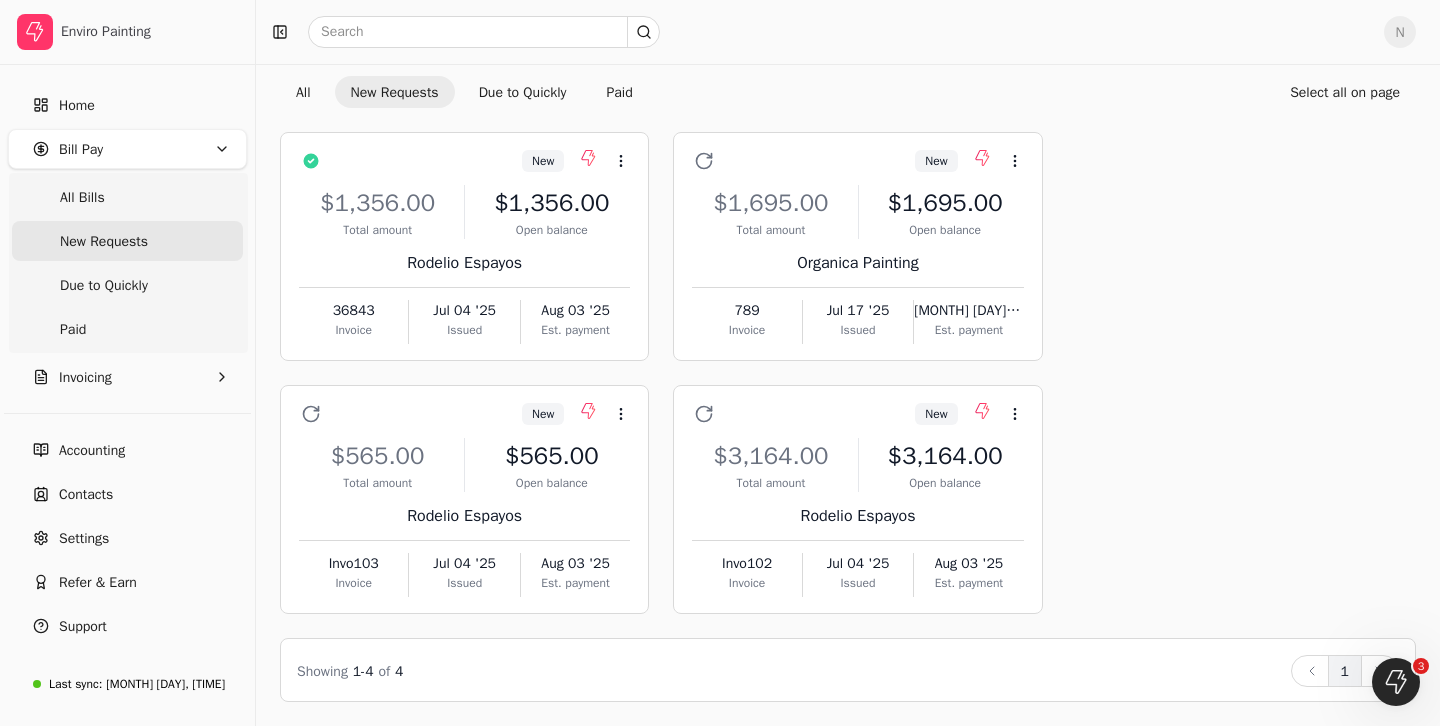 scroll, scrollTop: 67, scrollLeft: 0, axis: vertical 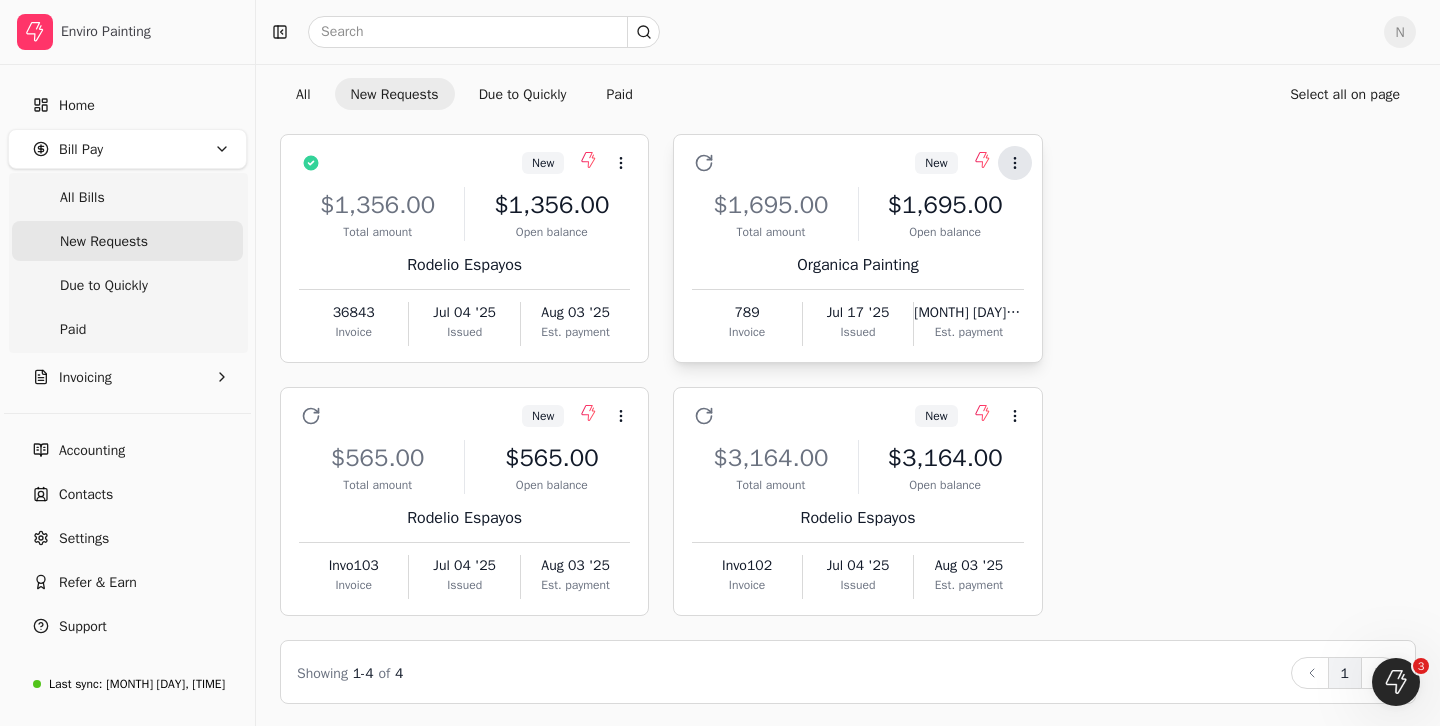 click 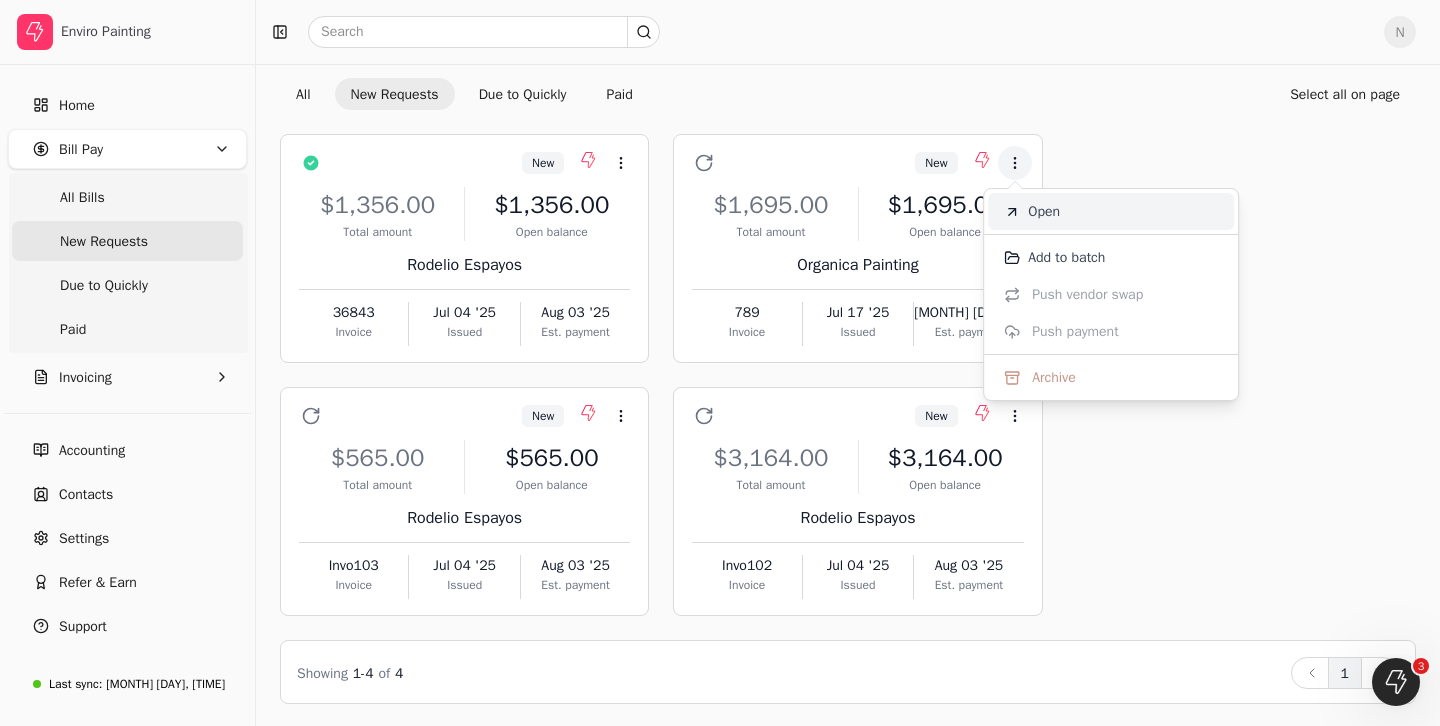 click on "Open" at bounding box center [1111, 211] 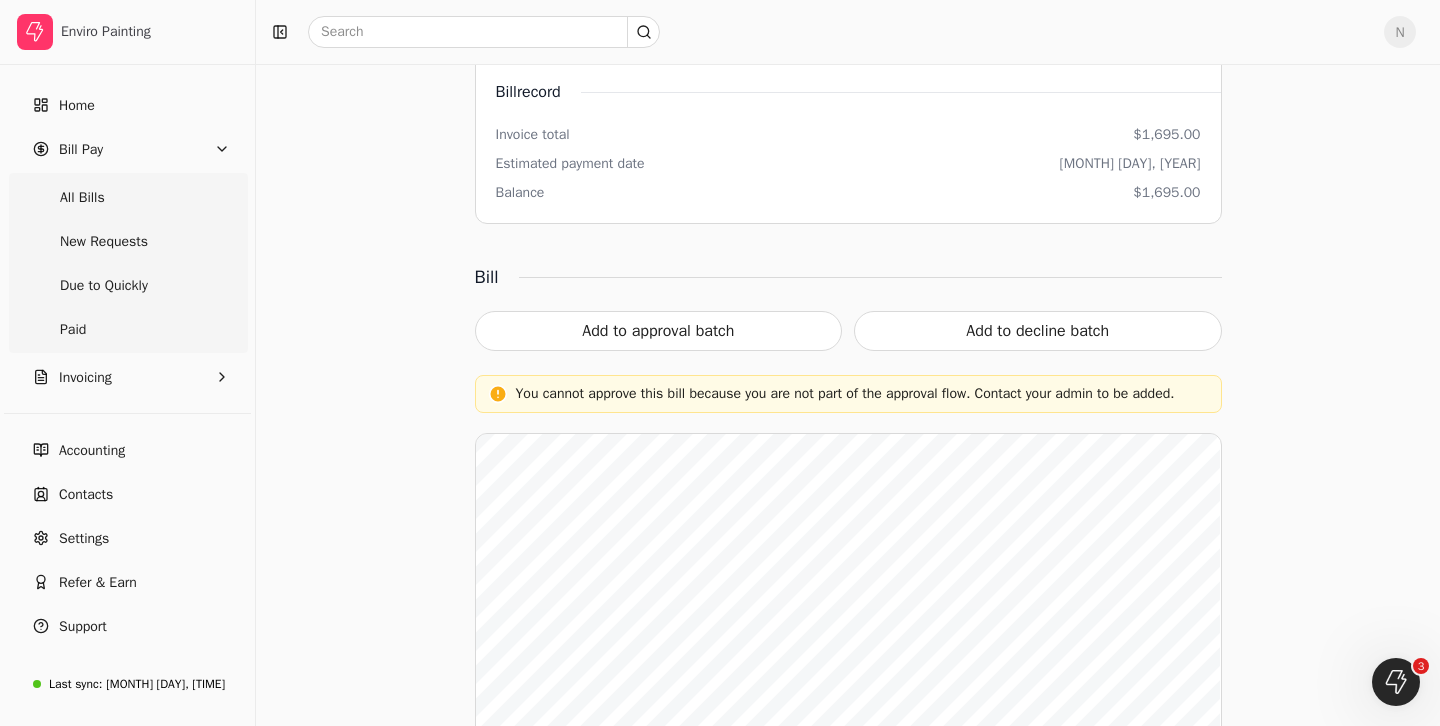 scroll, scrollTop: 409, scrollLeft: 0, axis: vertical 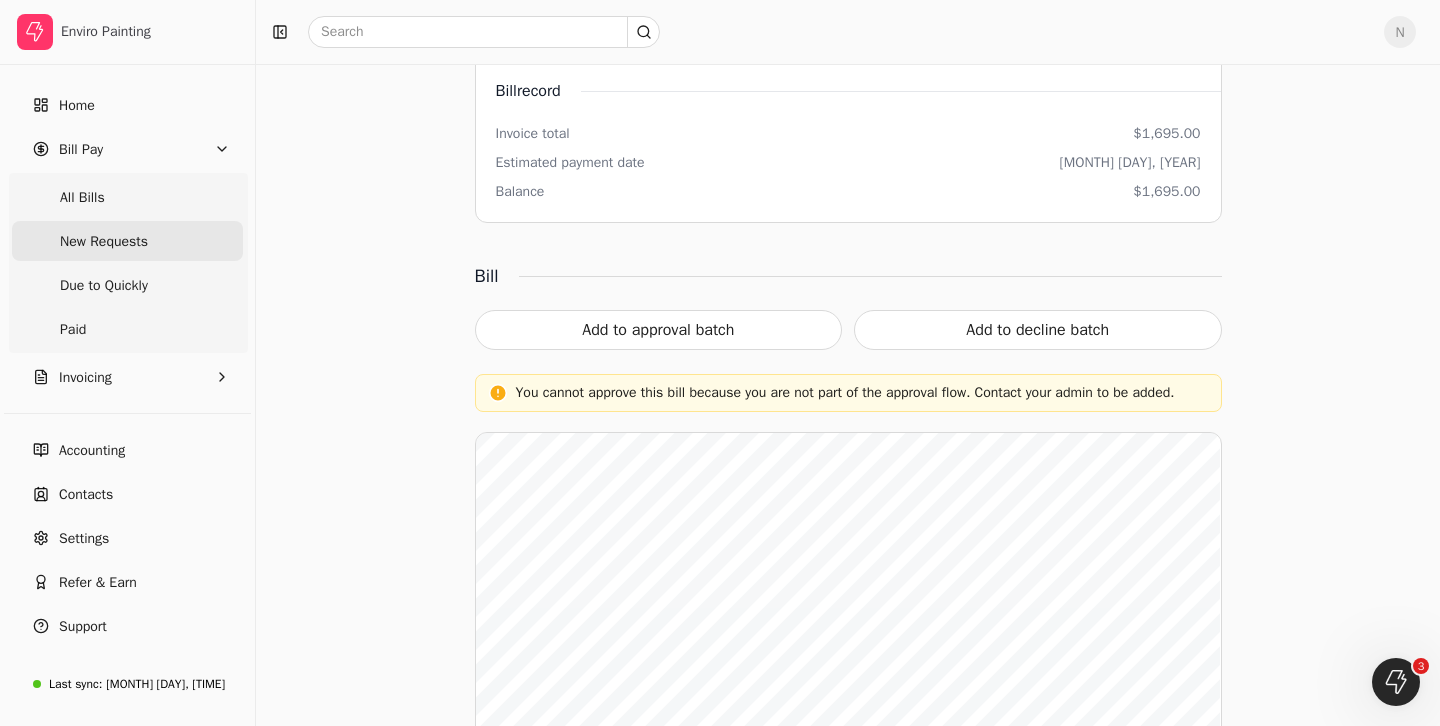 click on "New Requests" at bounding box center (104, 241) 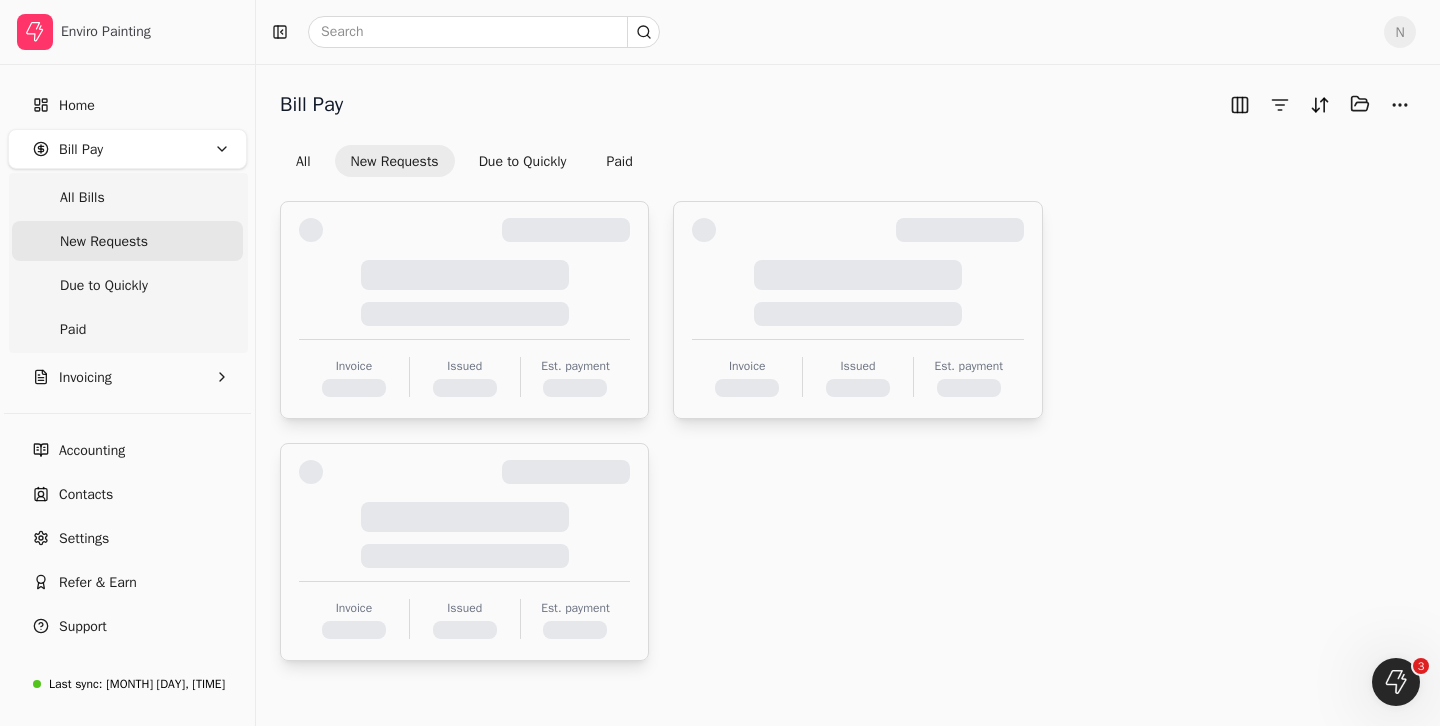 scroll, scrollTop: 0, scrollLeft: 0, axis: both 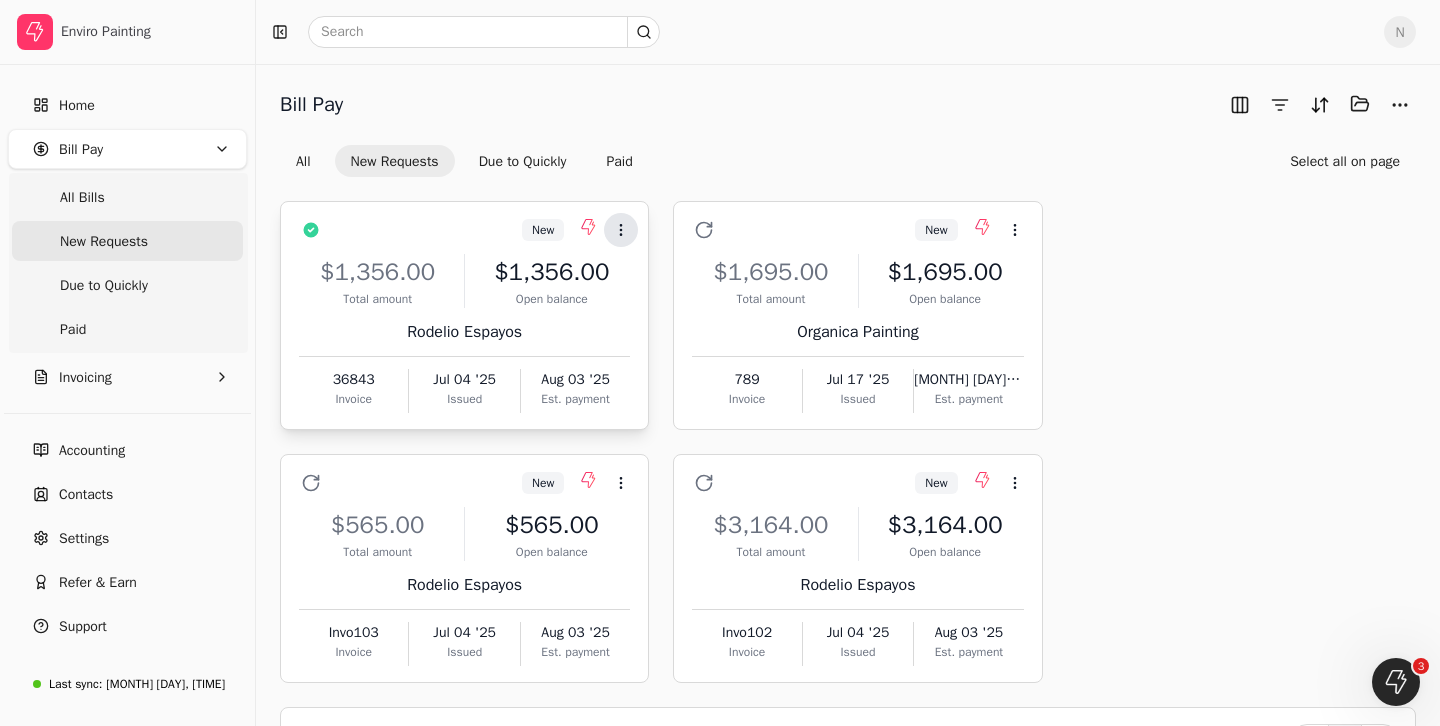 click 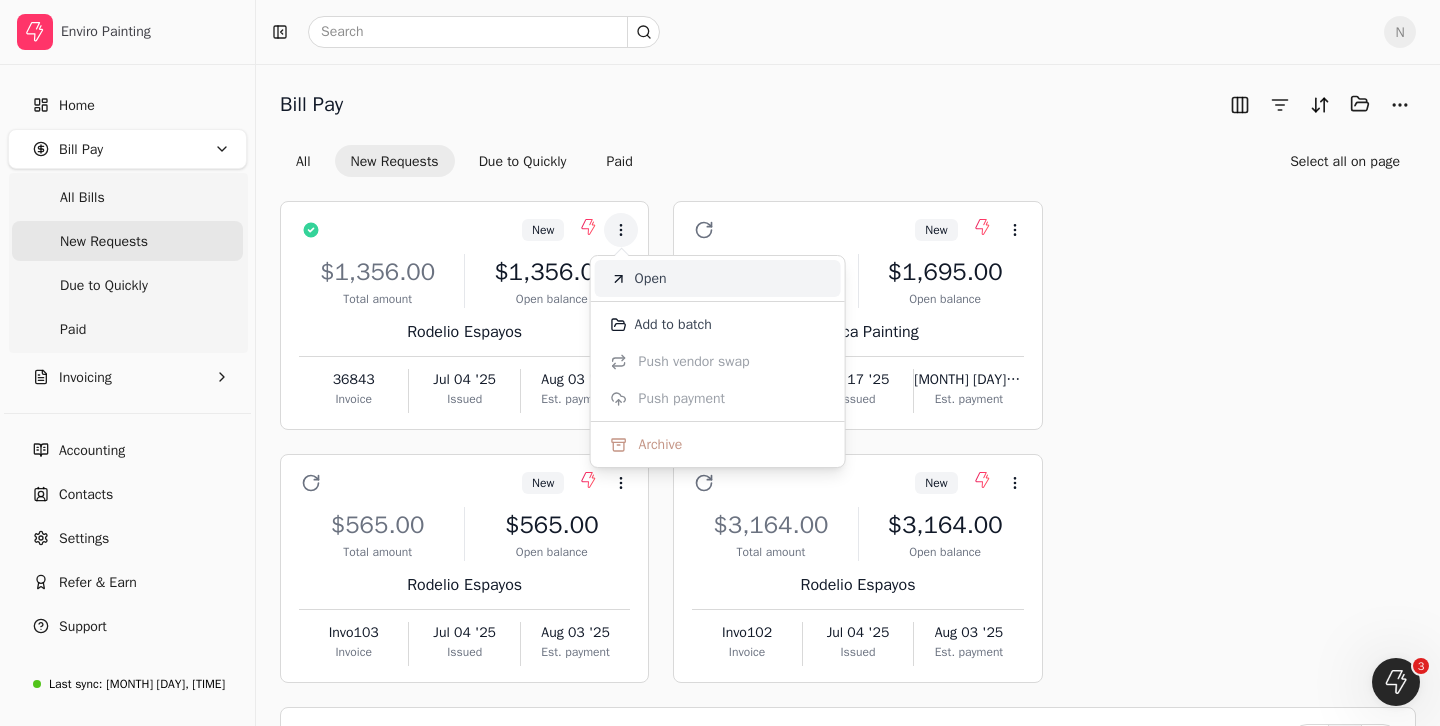 click on "Open" at bounding box center (651, 278) 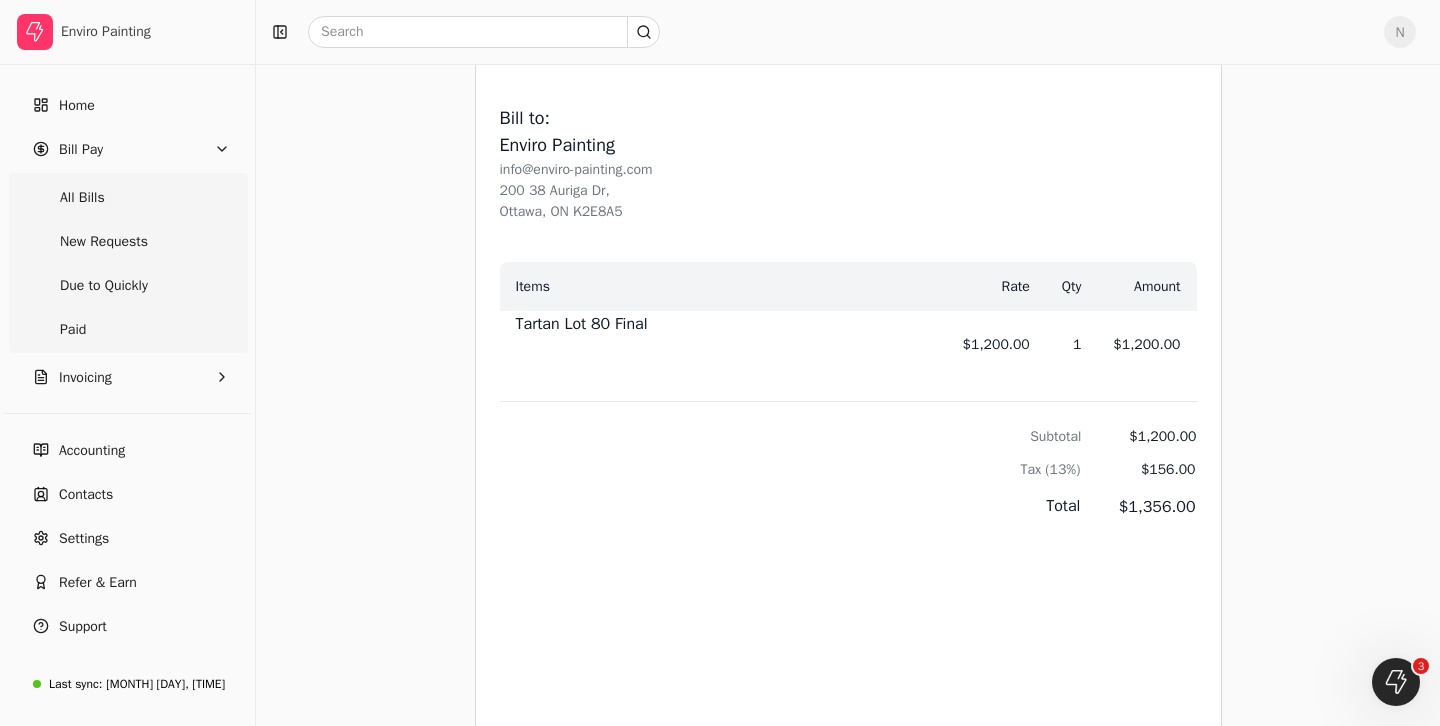 scroll, scrollTop: 1100, scrollLeft: 0, axis: vertical 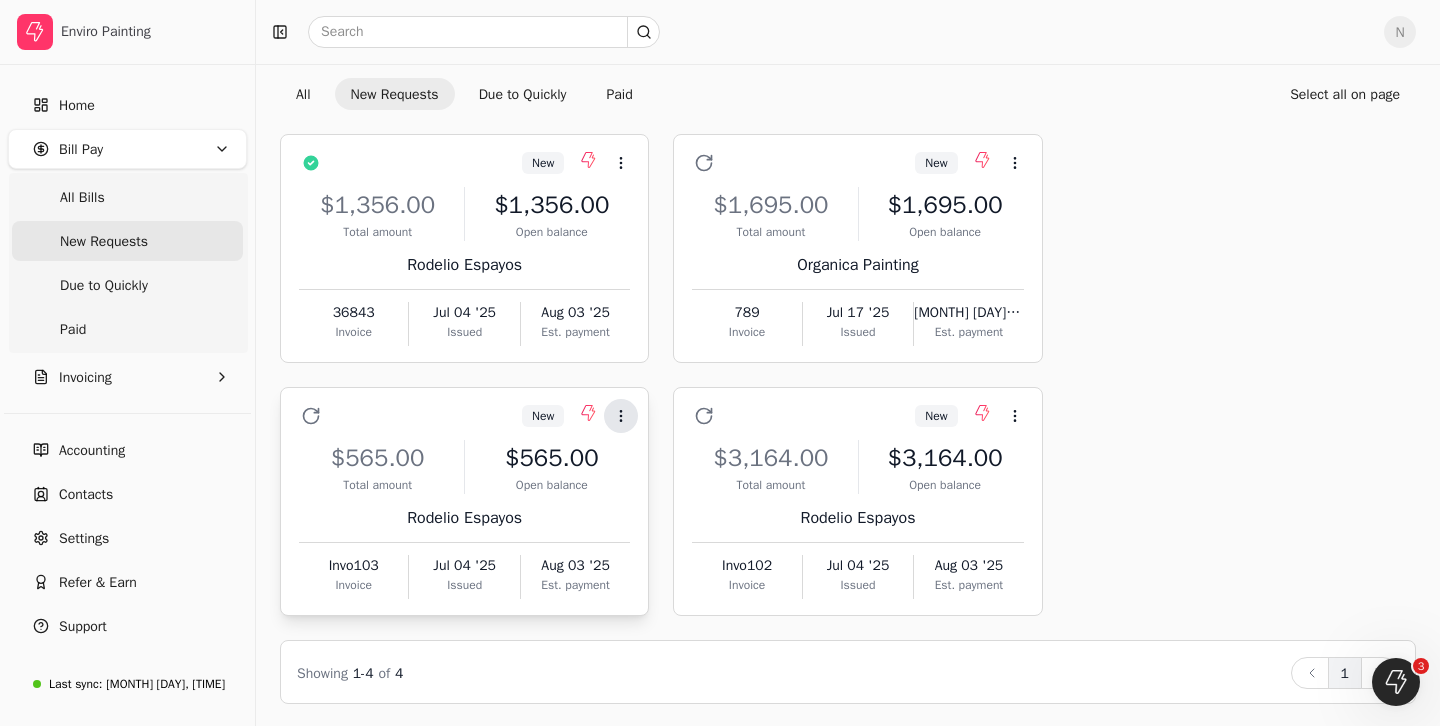click 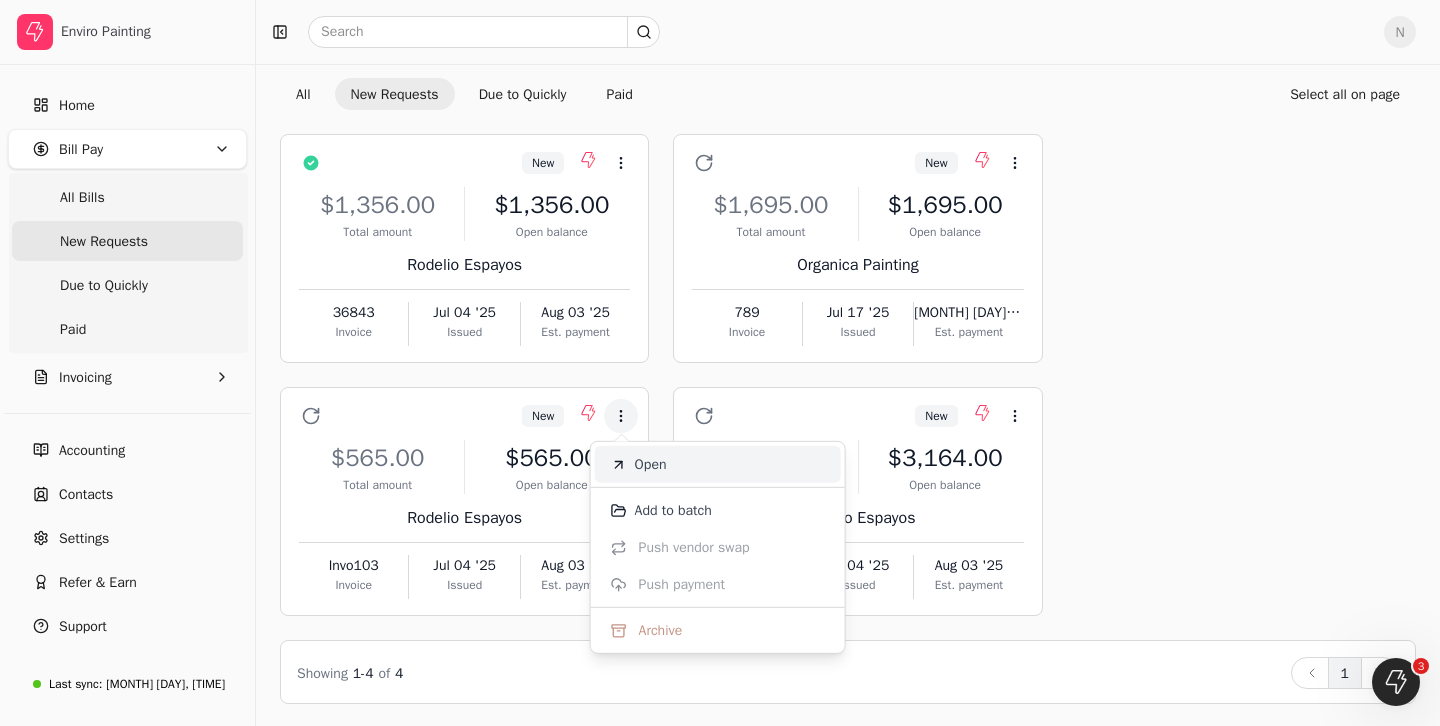 click on "Open" at bounding box center [651, 464] 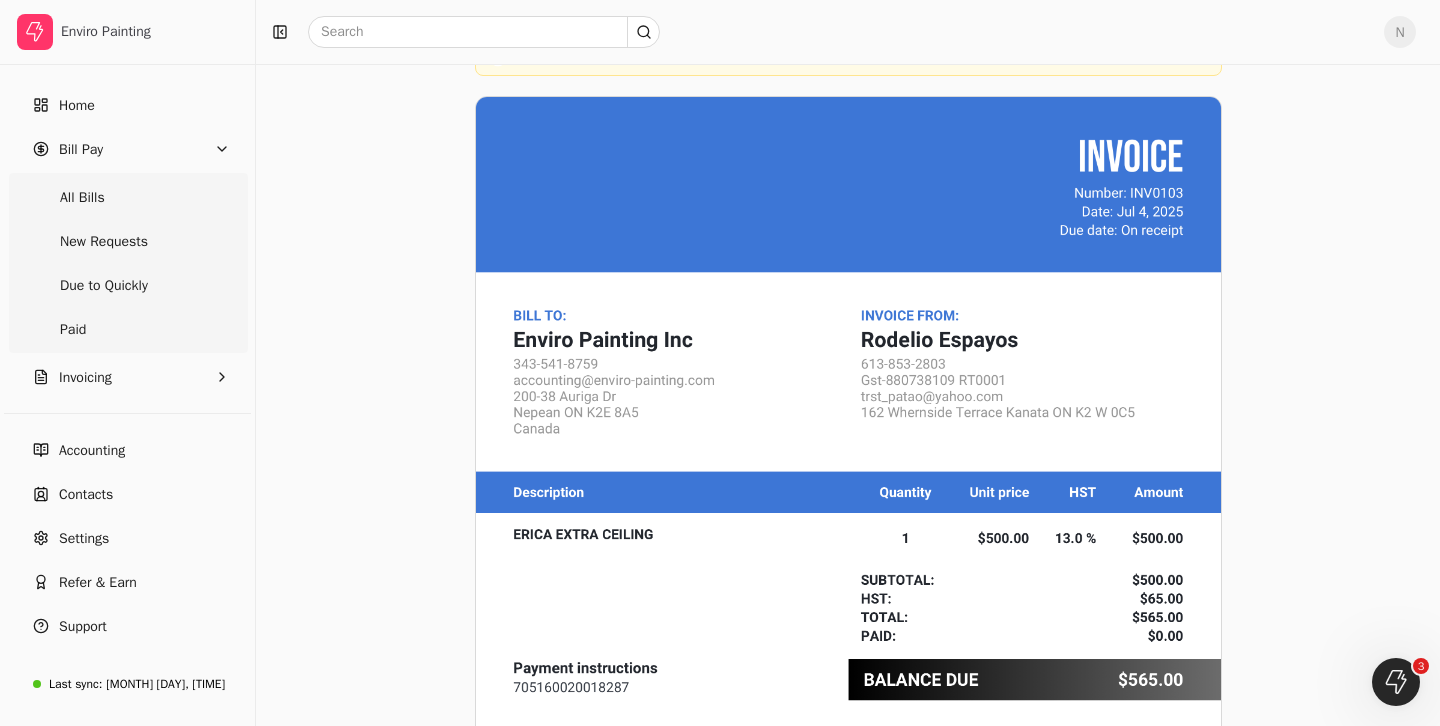scroll, scrollTop: 679, scrollLeft: 0, axis: vertical 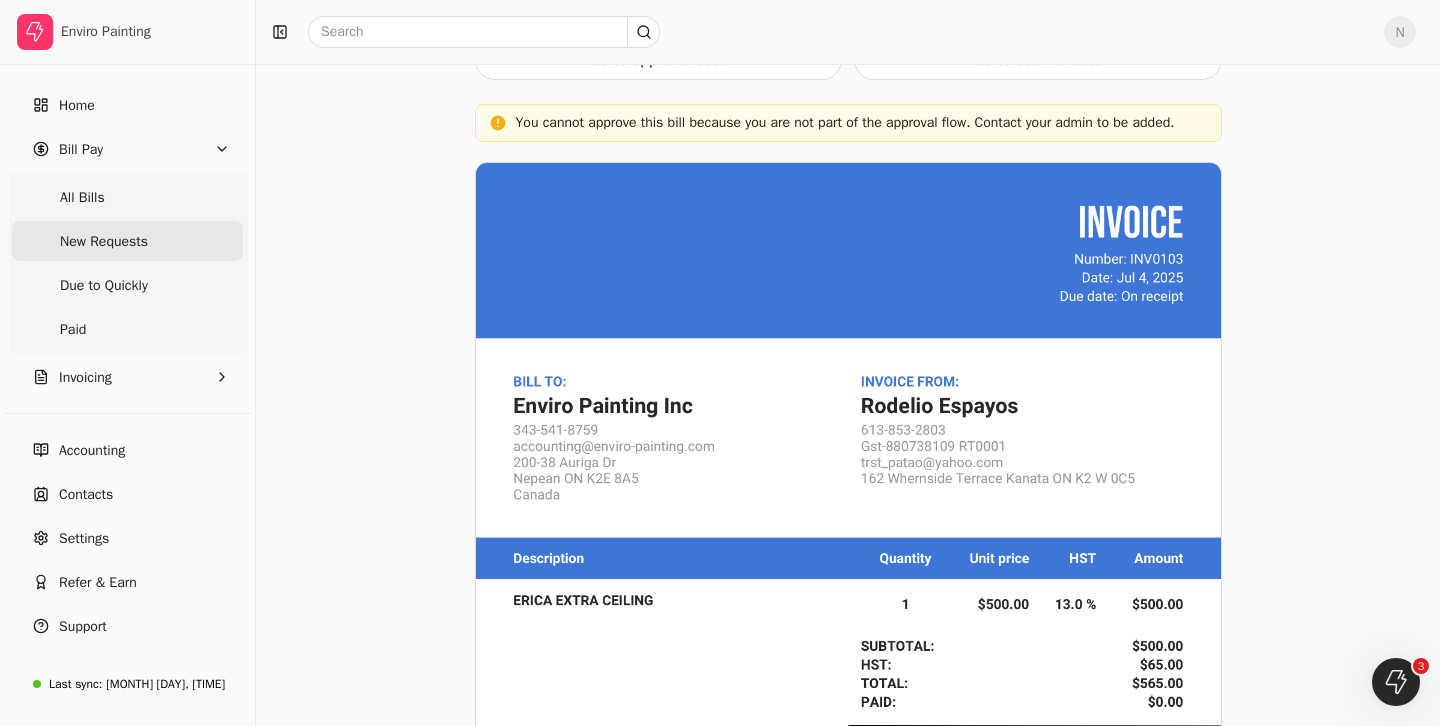 click on "New Requests" at bounding box center (104, 241) 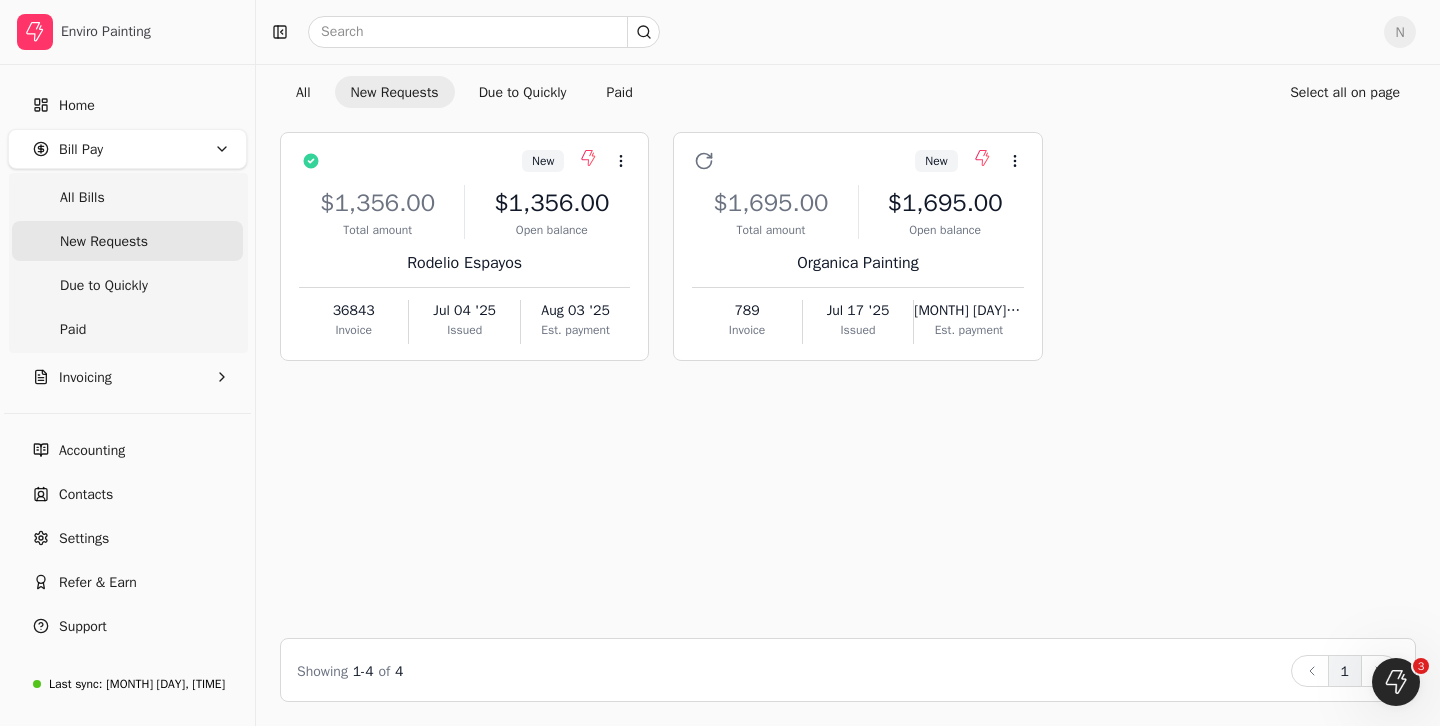 scroll, scrollTop: 67, scrollLeft: 0, axis: vertical 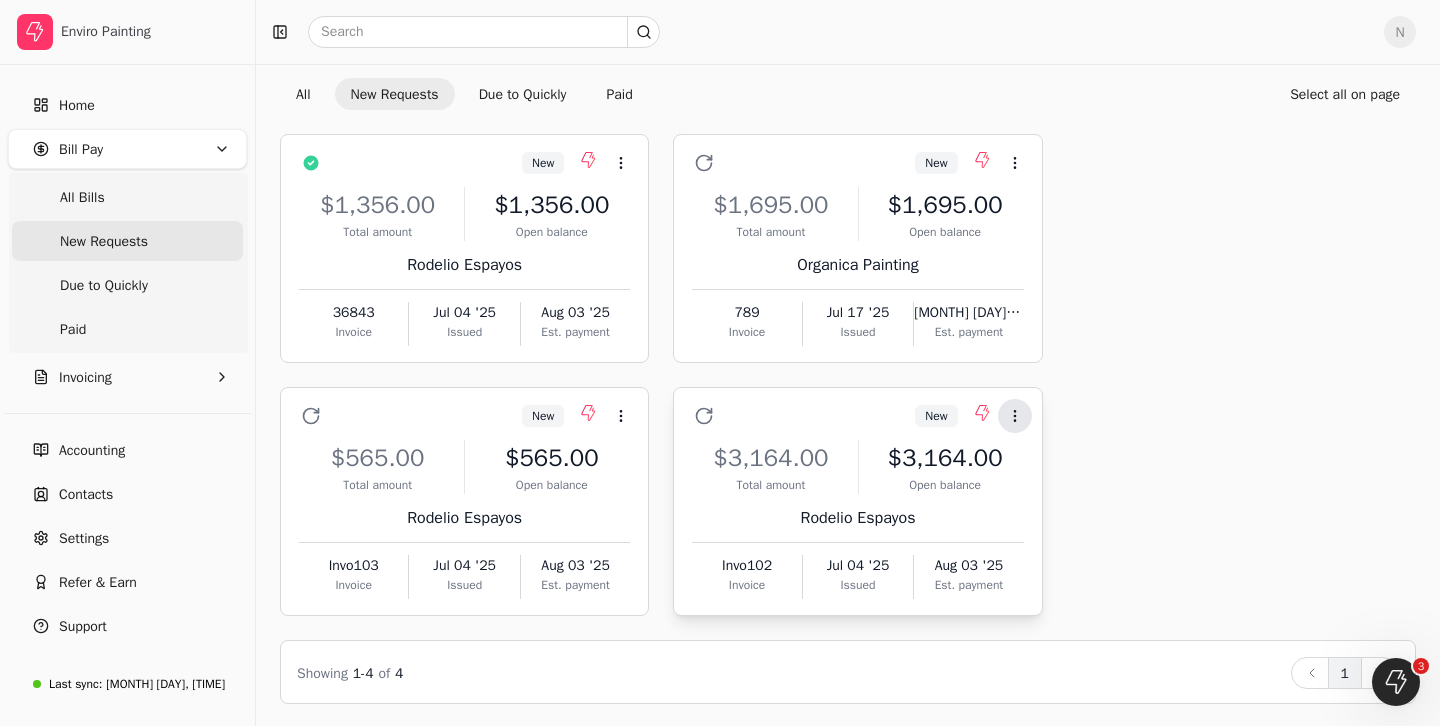 click 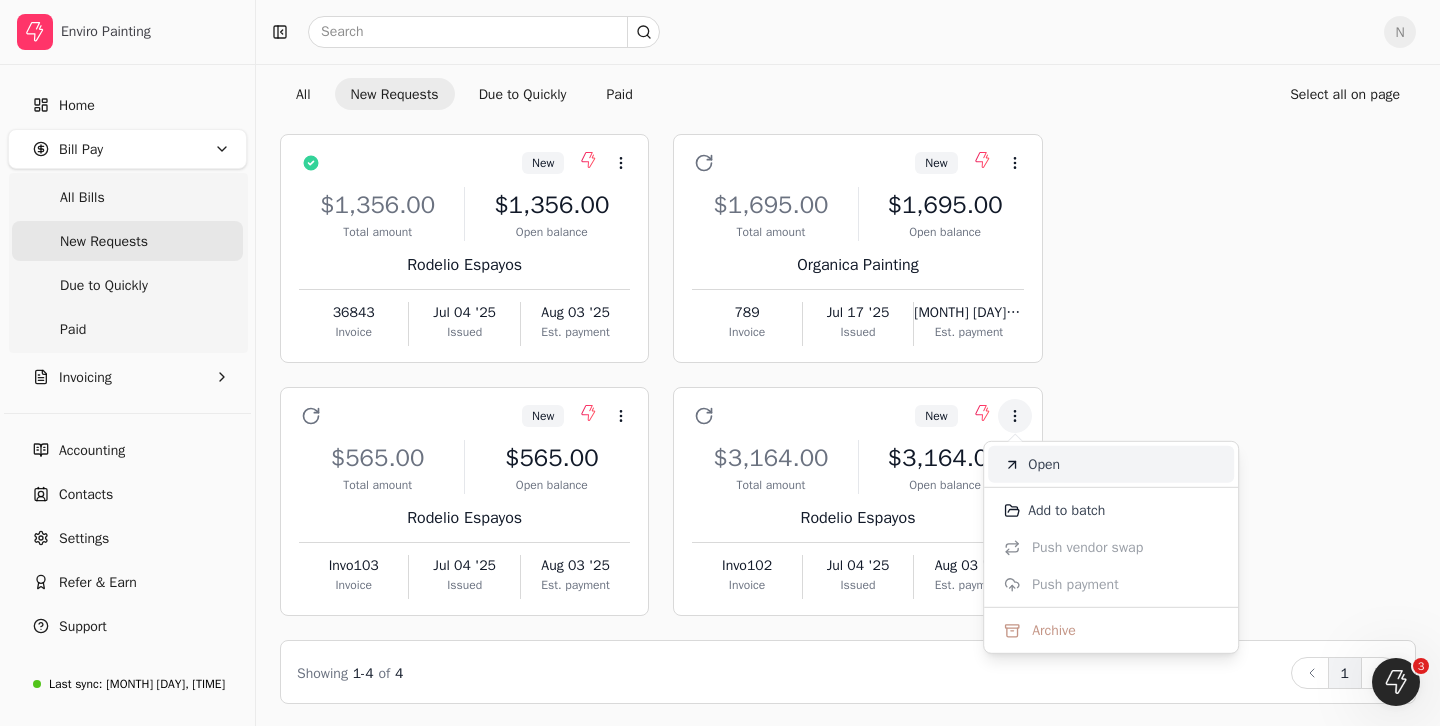 click on "Open" at bounding box center [1044, 464] 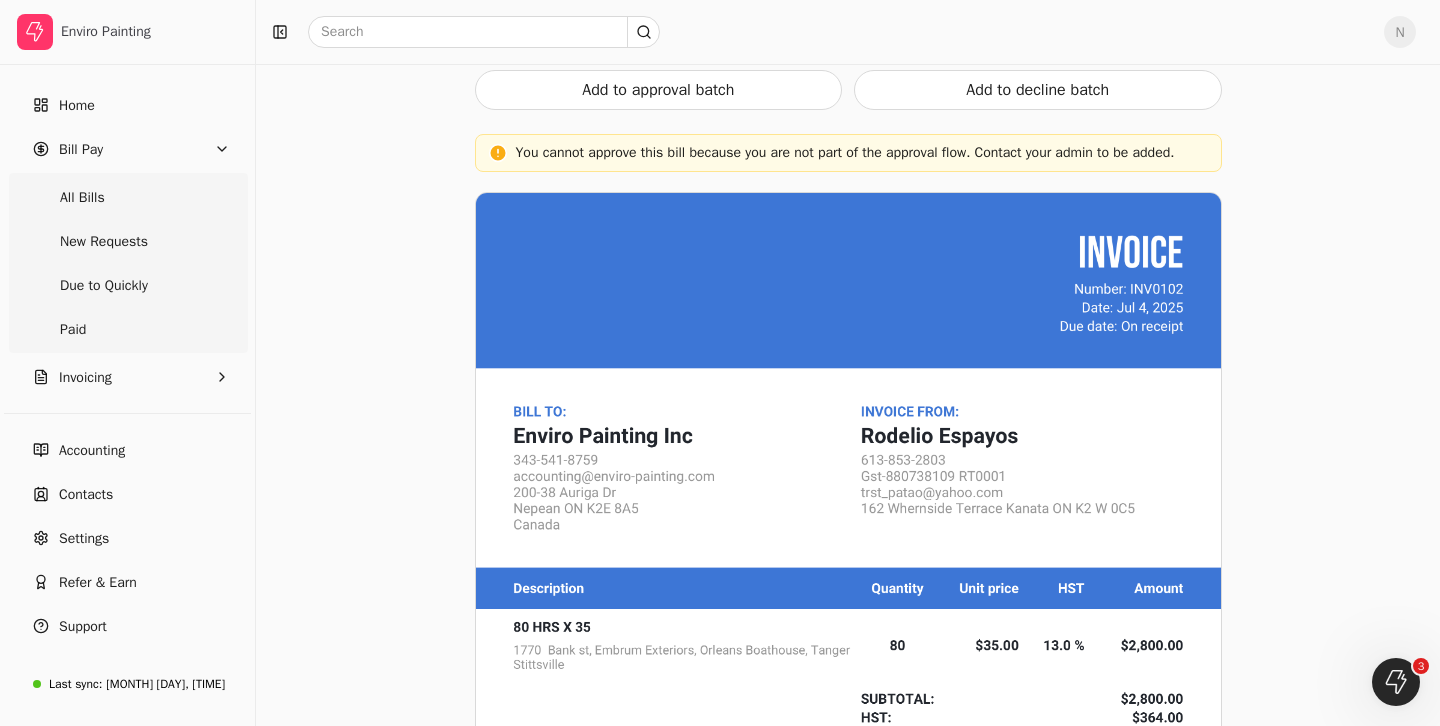 scroll, scrollTop: 882, scrollLeft: 0, axis: vertical 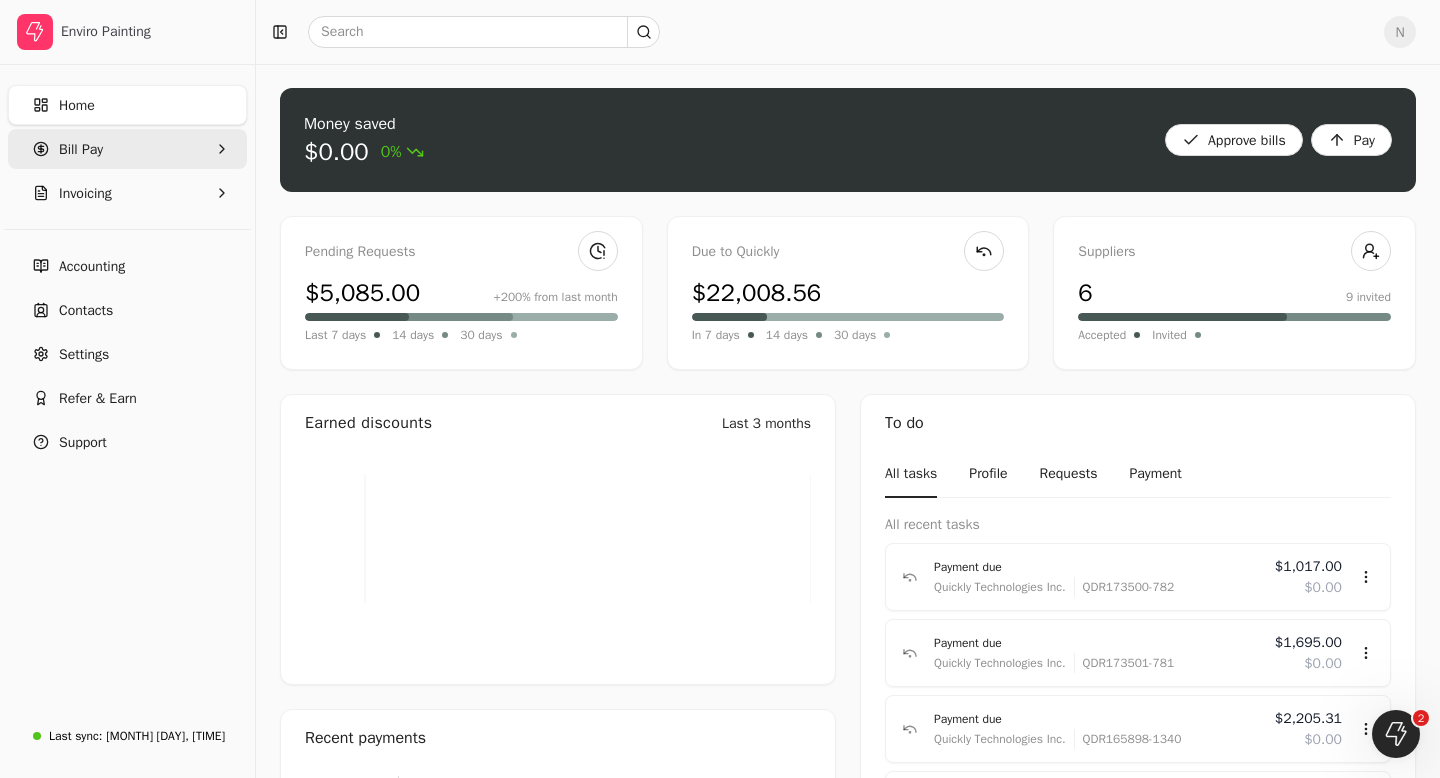 click on "Bill Pay" at bounding box center (127, 149) 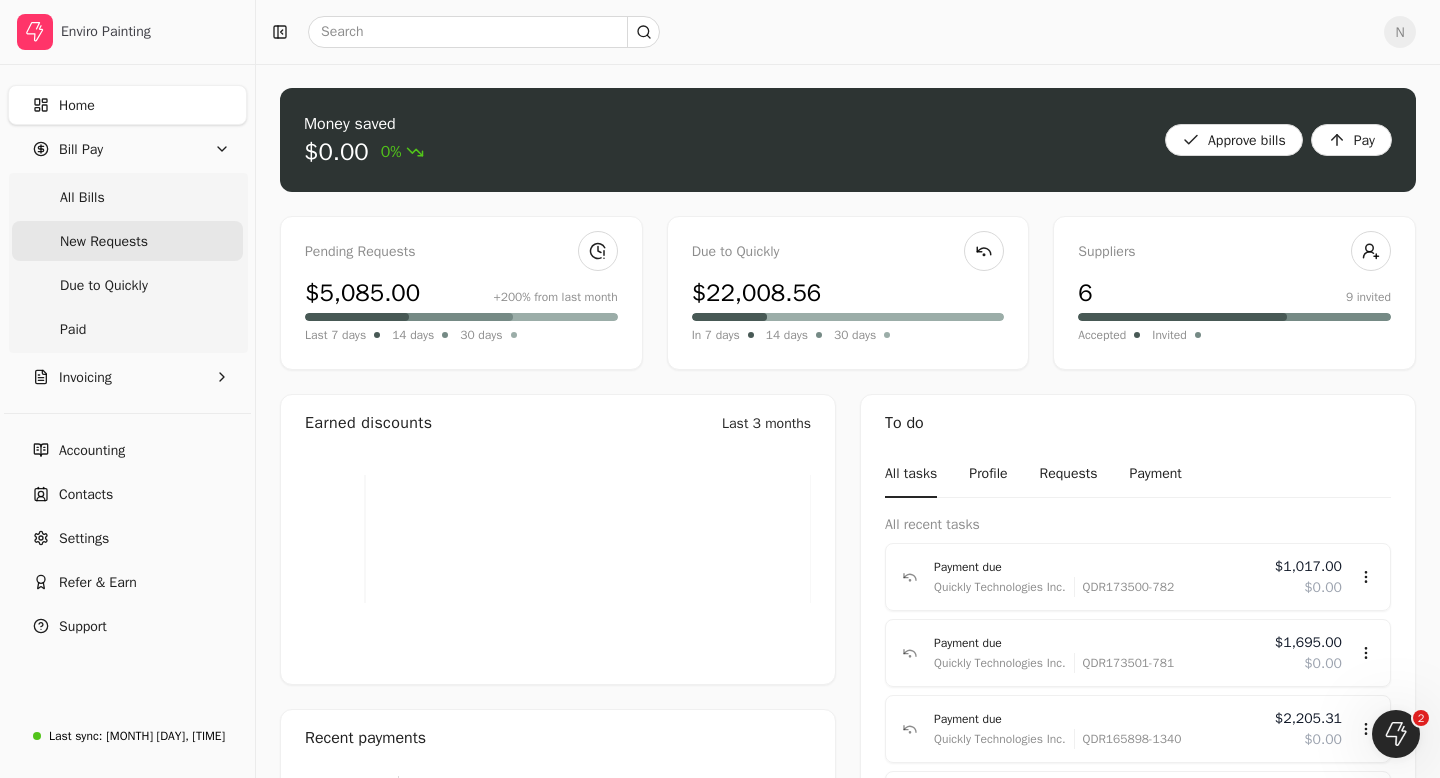 click on "New Requests" at bounding box center [104, 241] 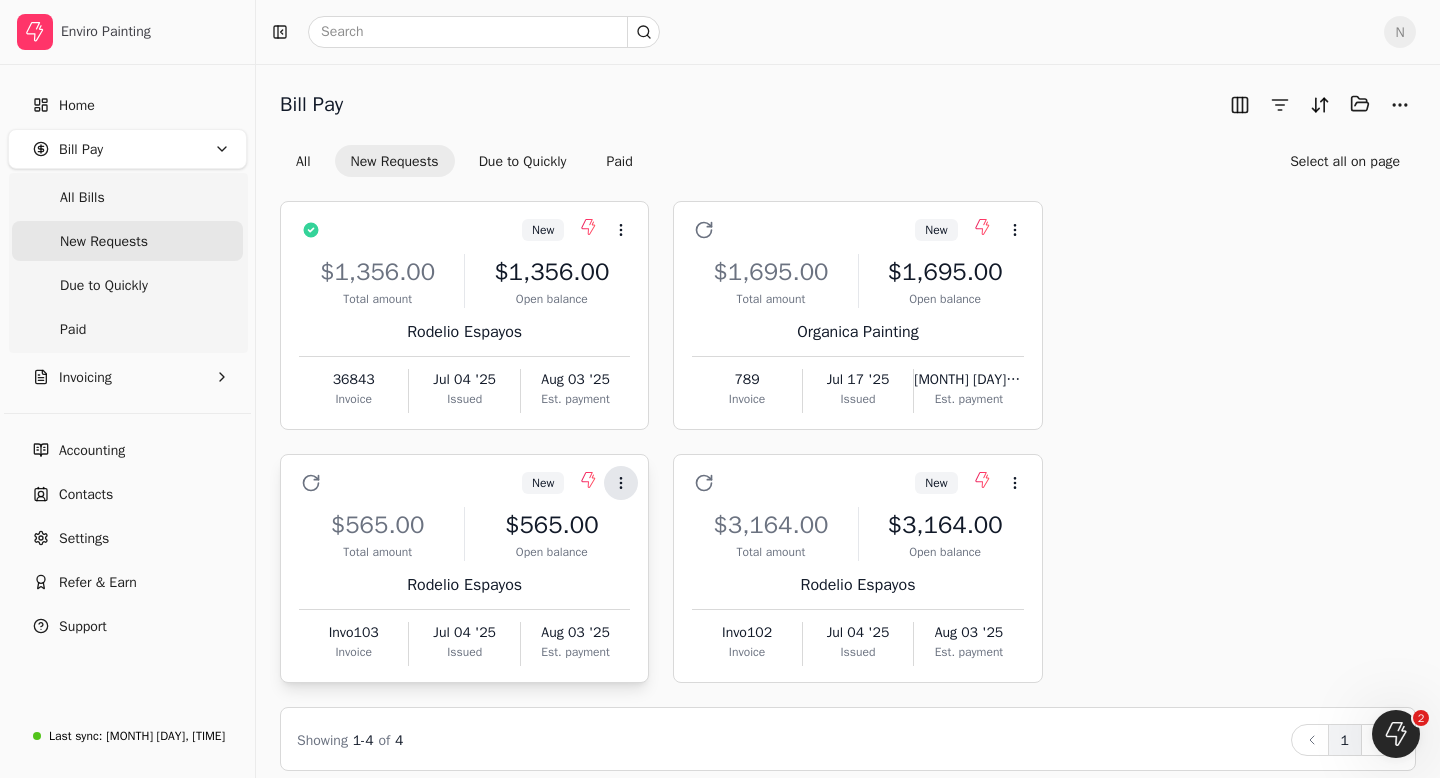 click 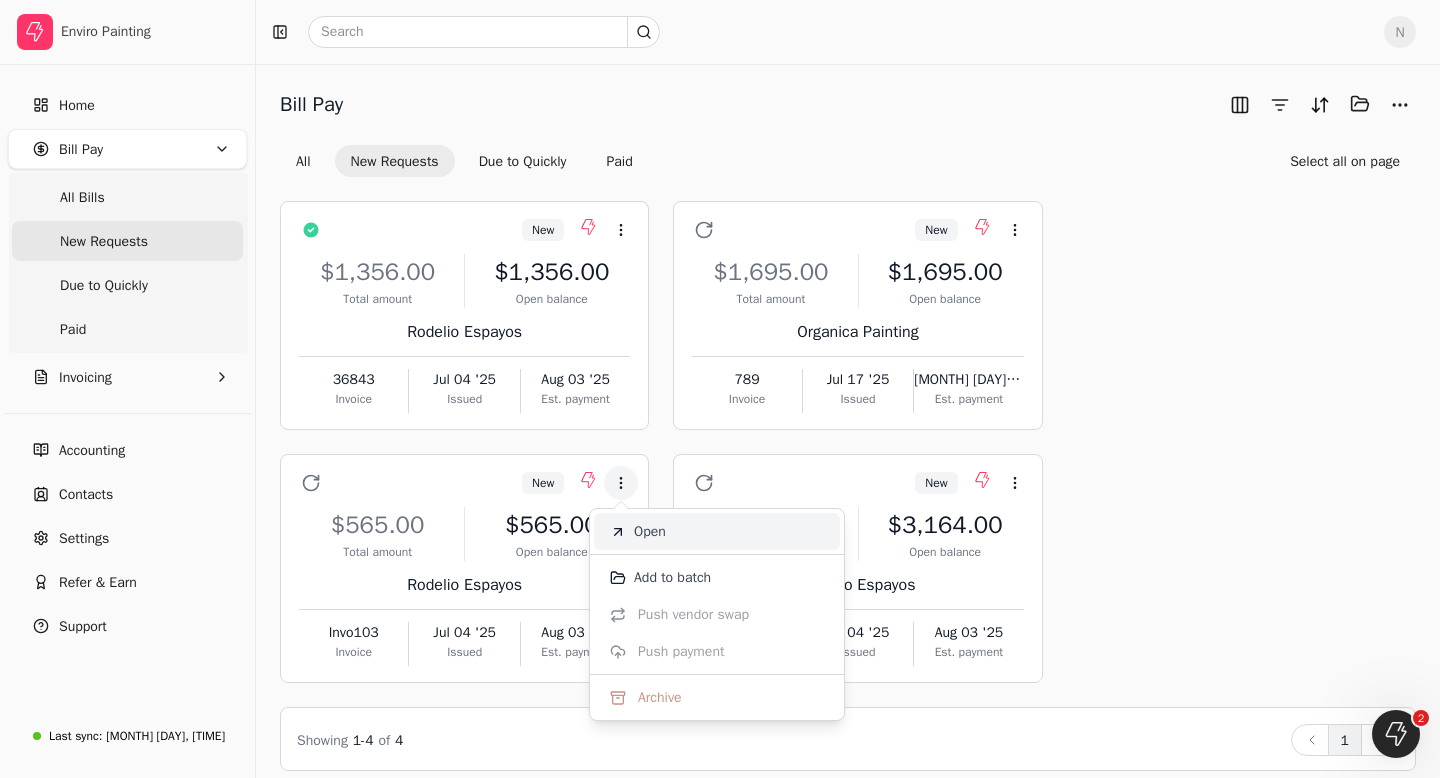 click on "Open" at bounding box center (650, 531) 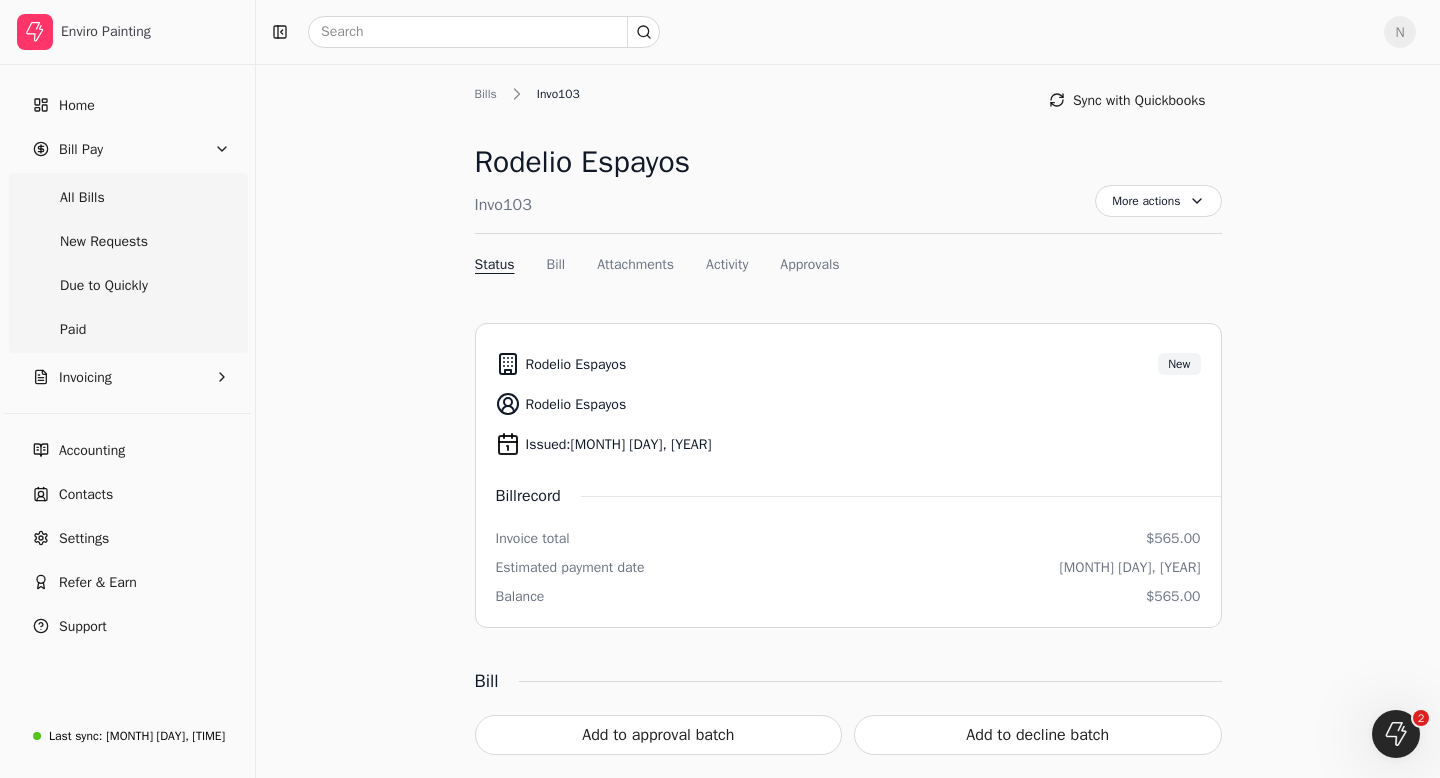 scroll, scrollTop: 0, scrollLeft: 0, axis: both 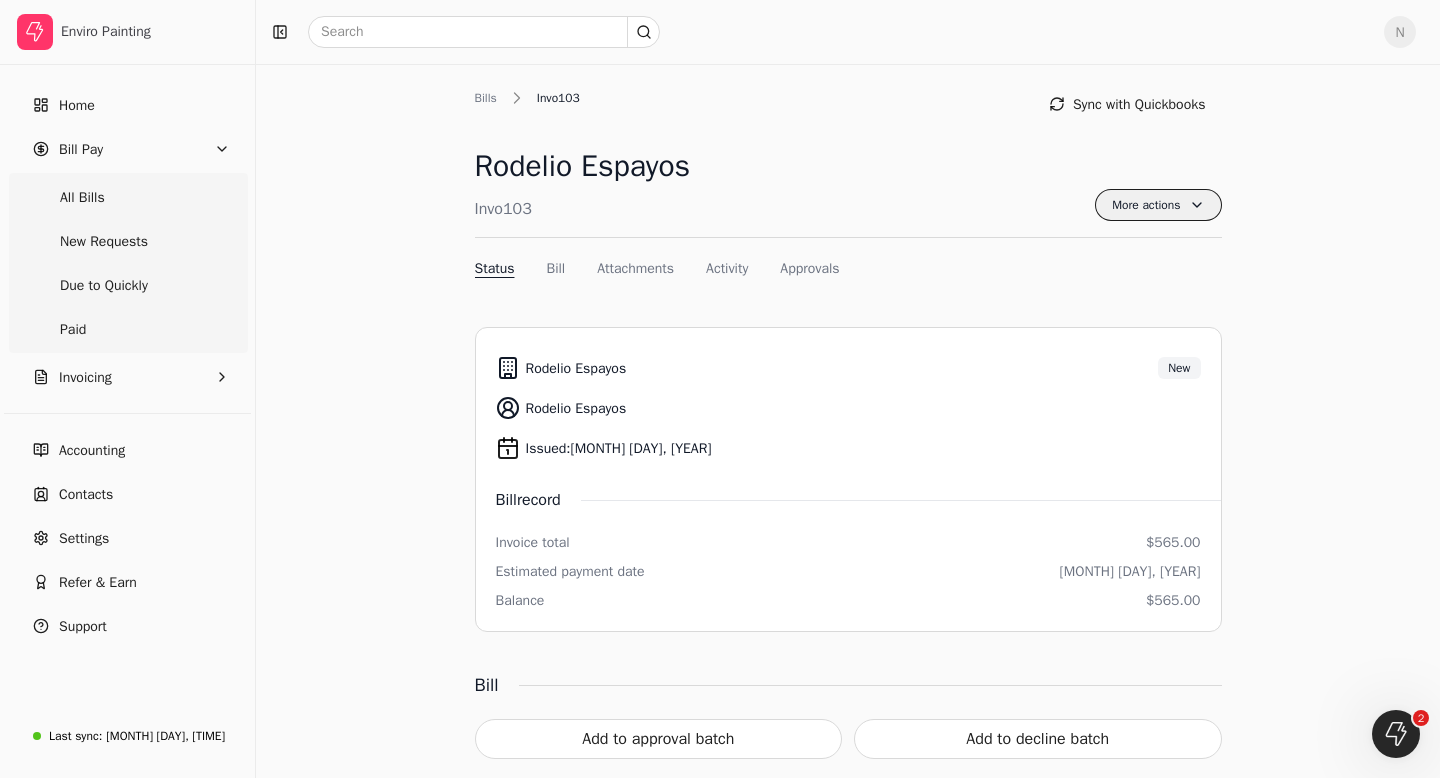 click on "More actions" at bounding box center [1158, 205] 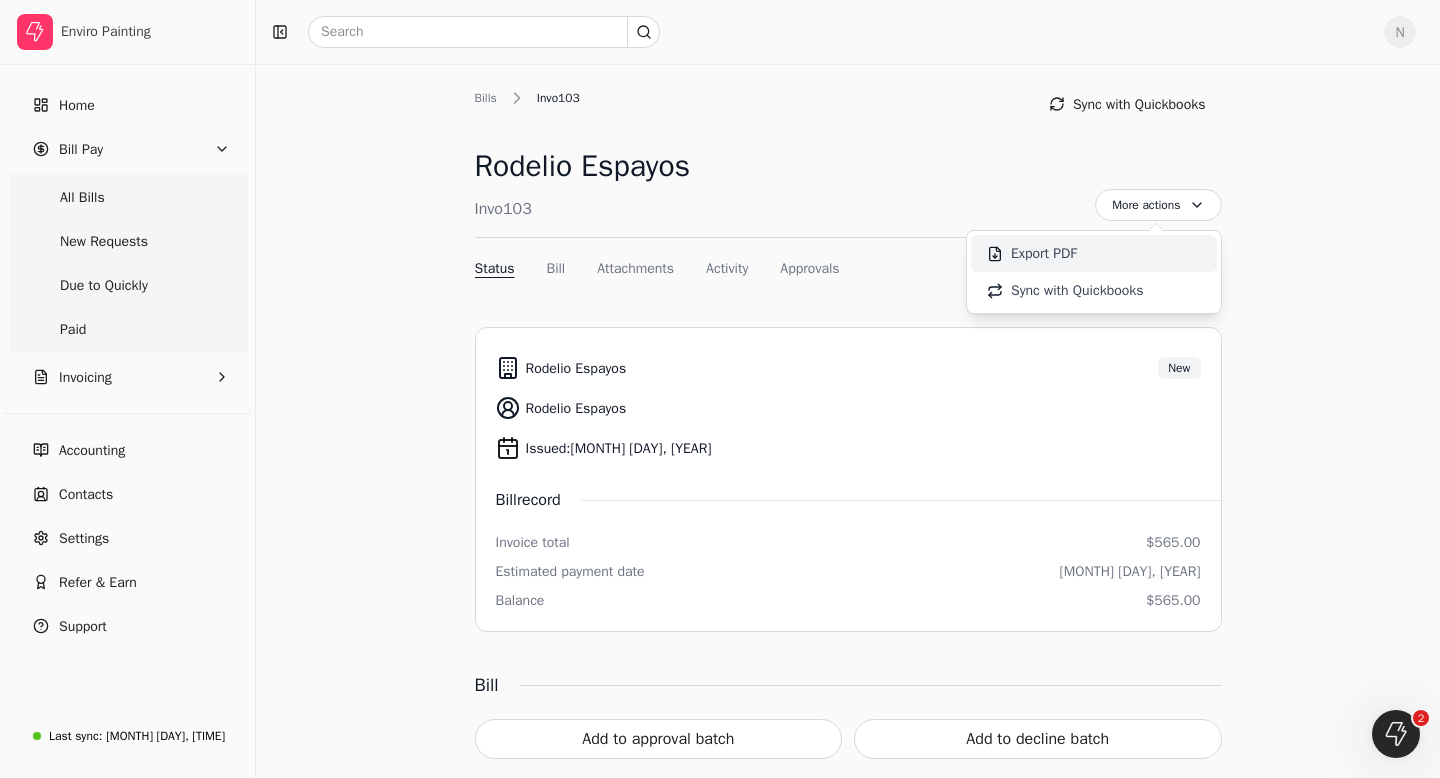 click on "Export PDF" at bounding box center (1044, 253) 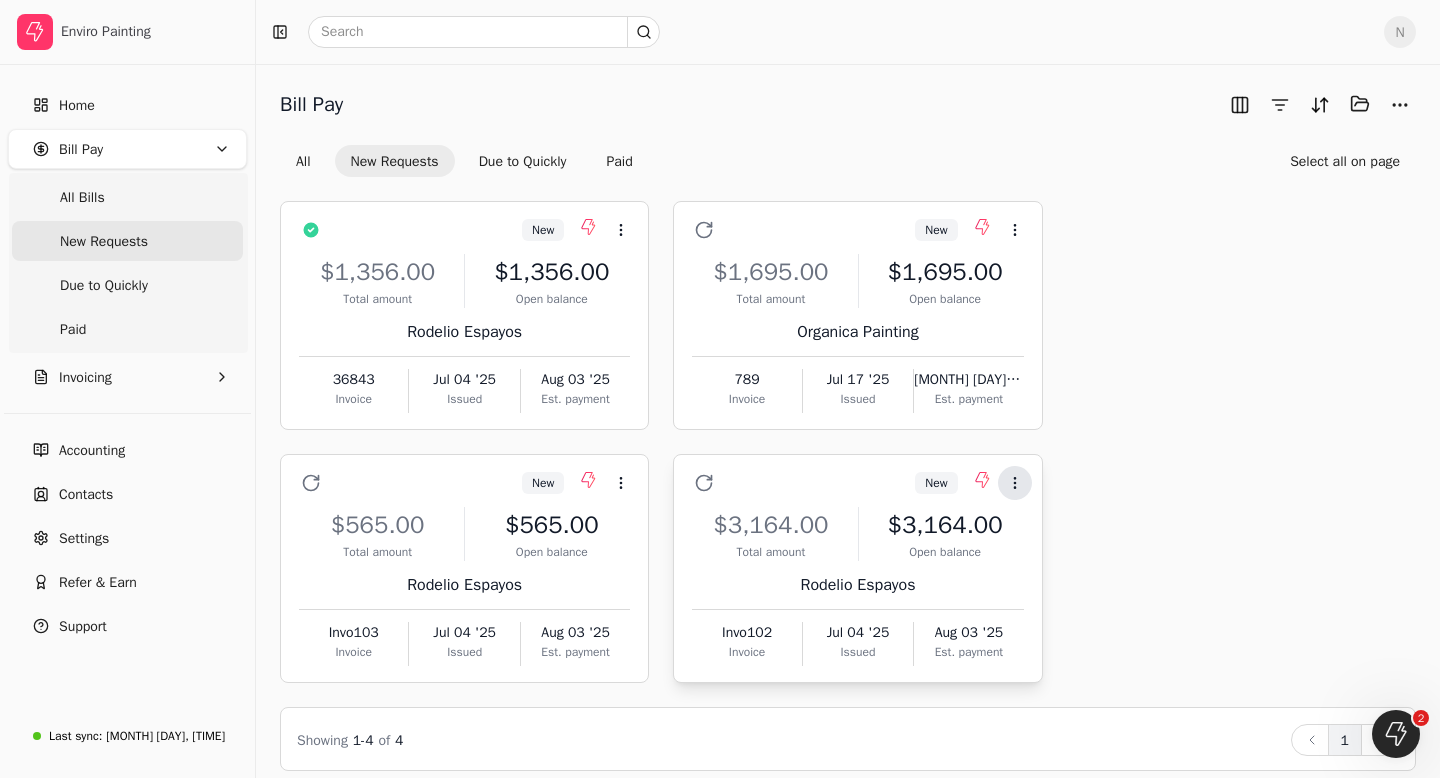 click 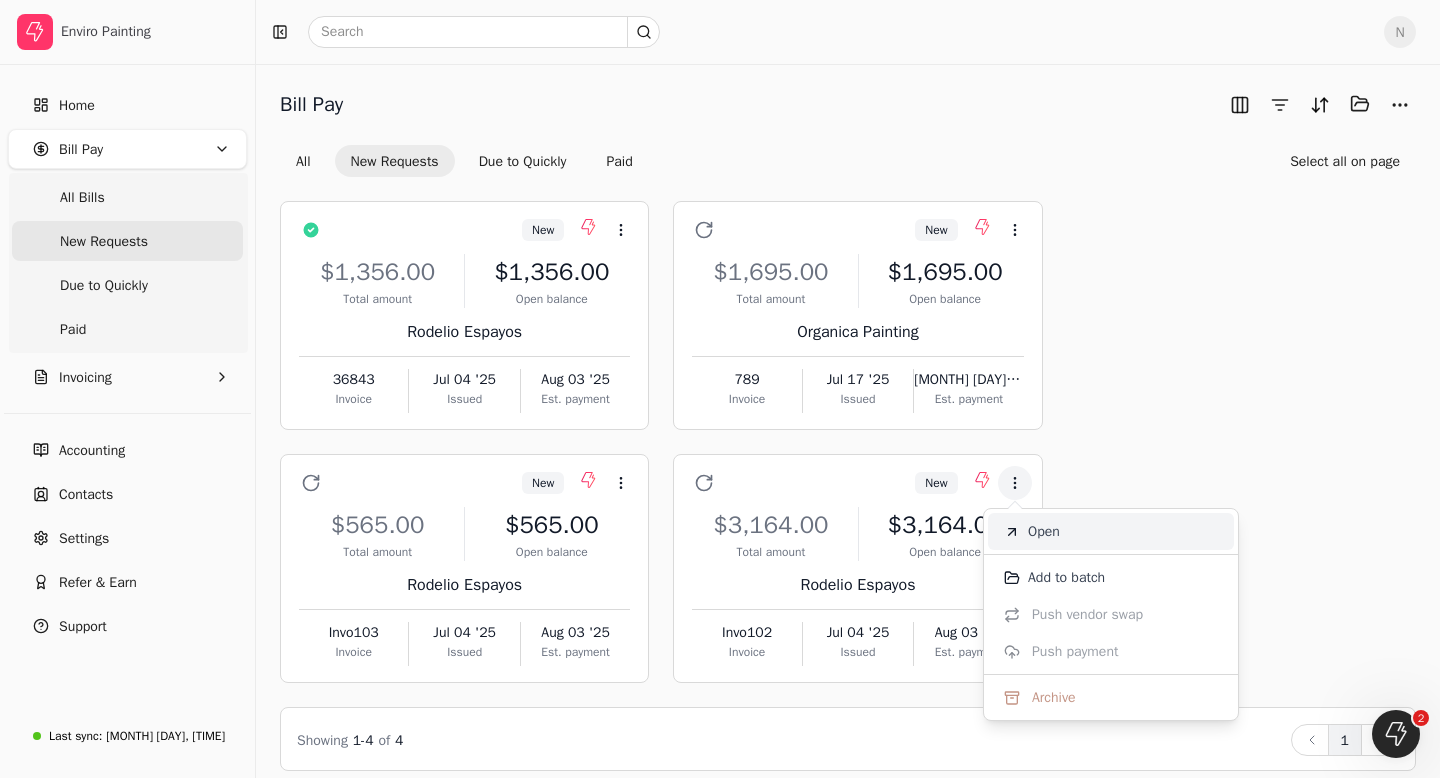click on "Open" at bounding box center [1044, 531] 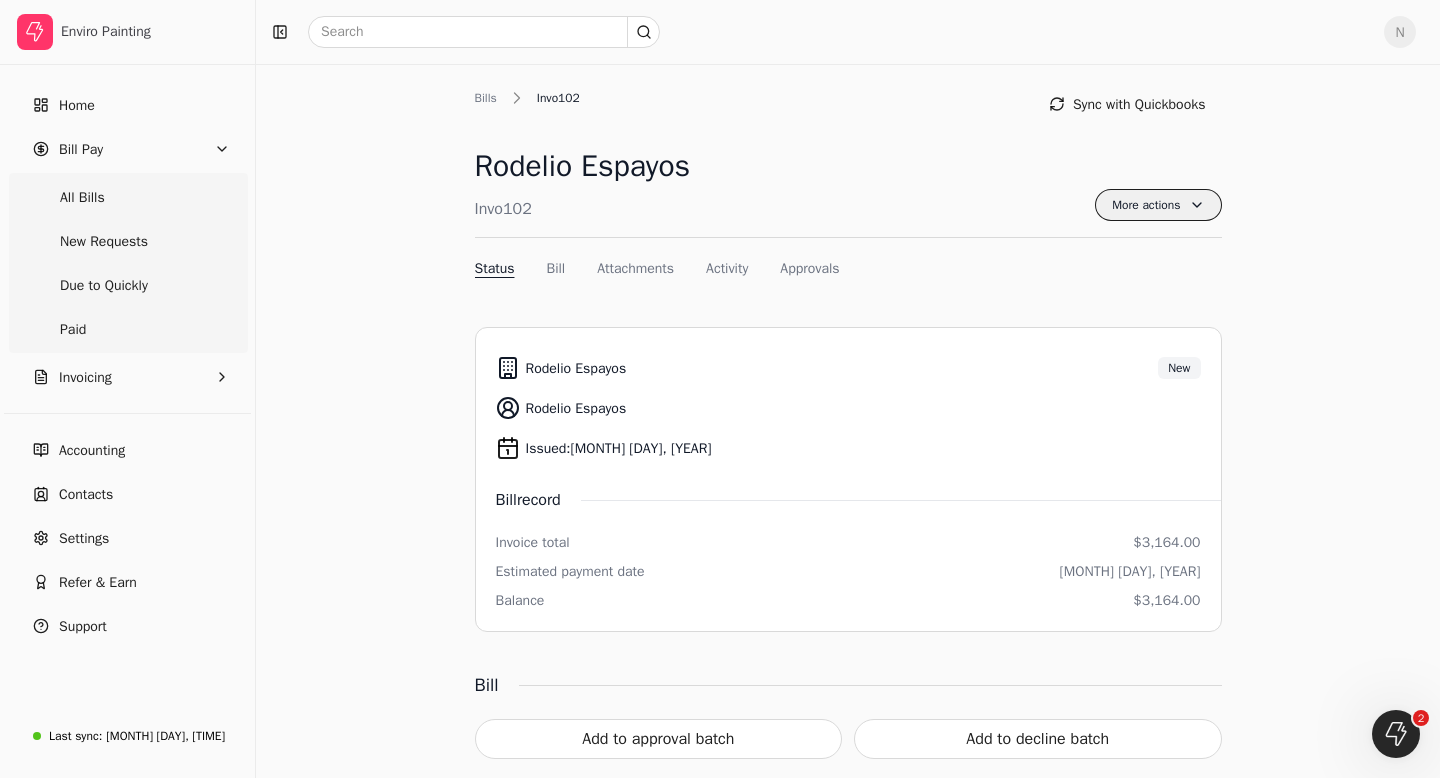 click on "More actions" at bounding box center [1158, 205] 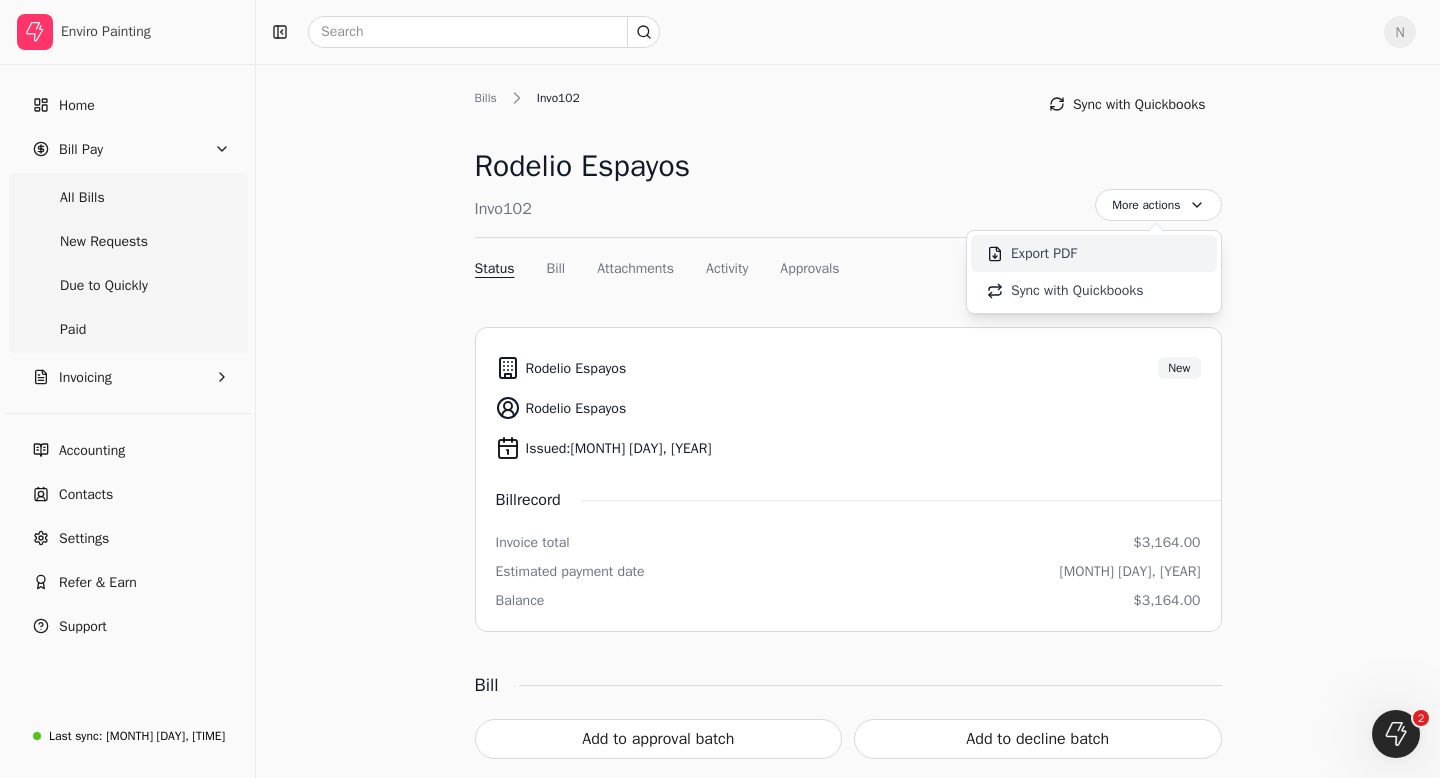 click on "Export PDF" at bounding box center (1094, 253) 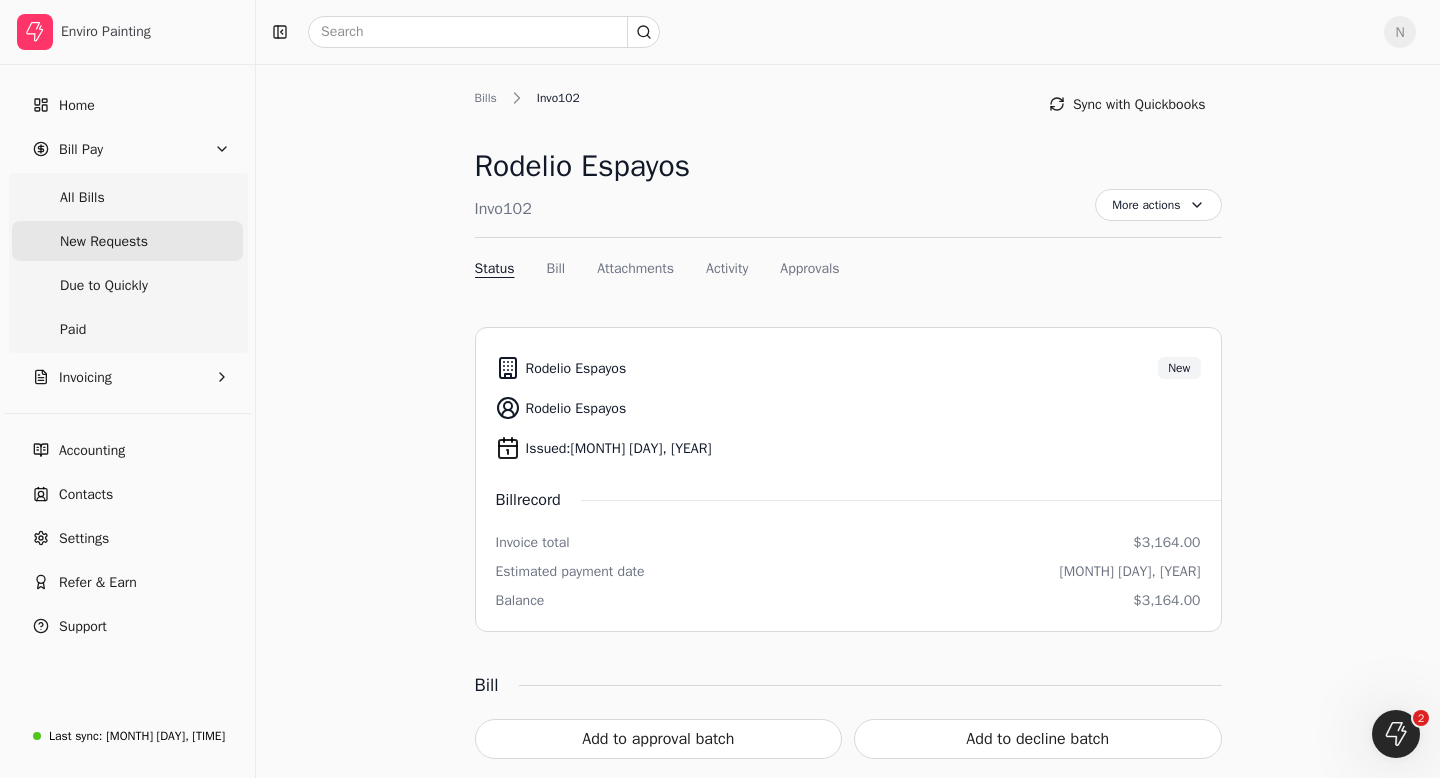 click on "New Requests" at bounding box center [104, 241] 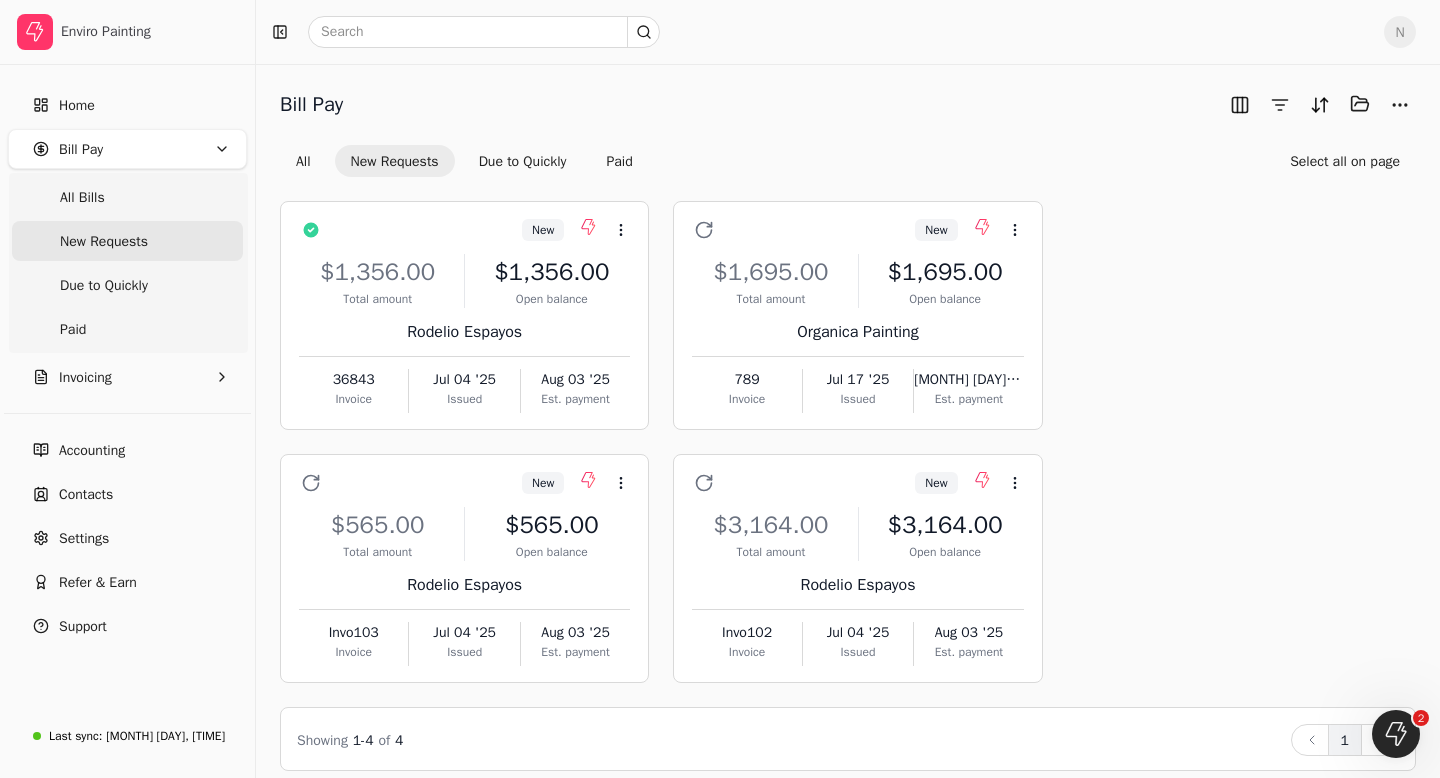 click on "New Requests" at bounding box center (104, 241) 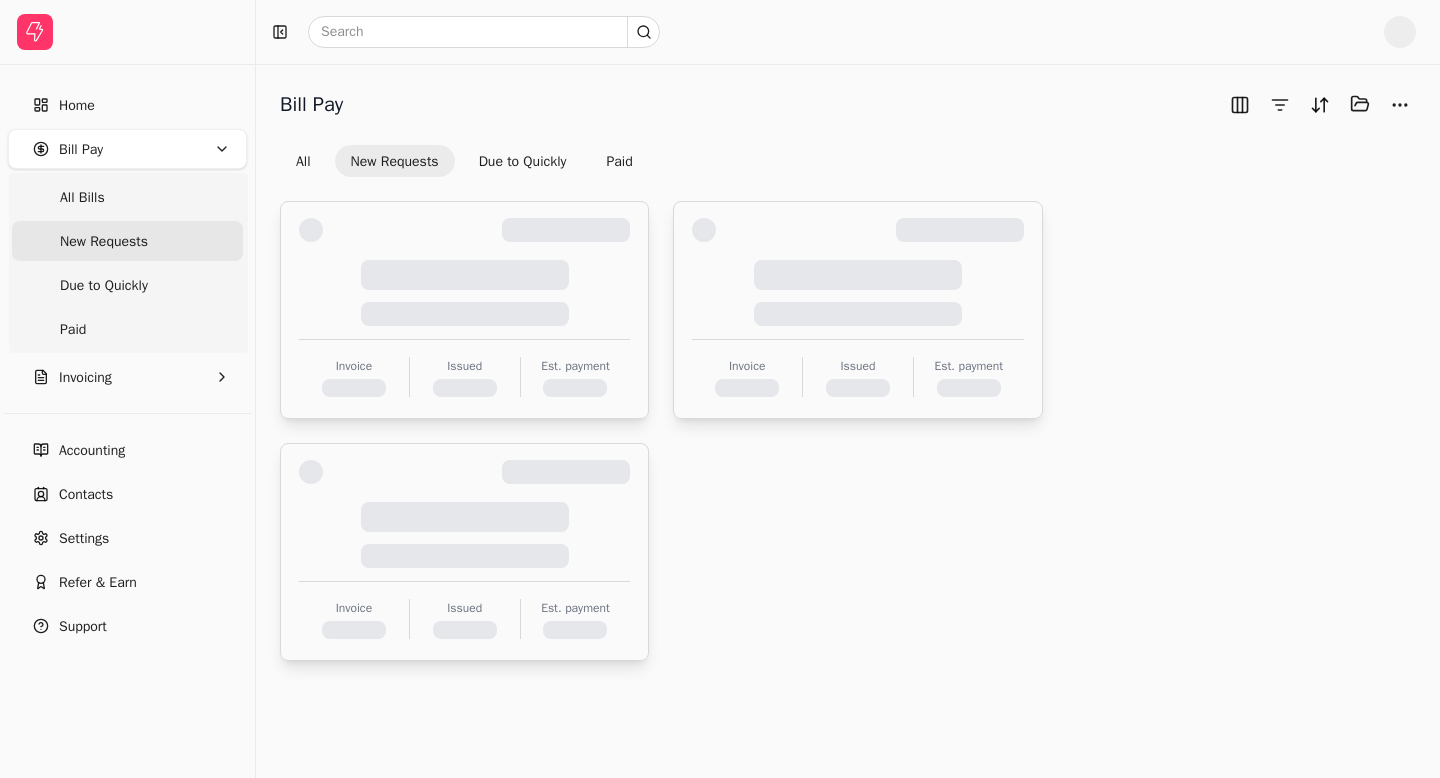 scroll, scrollTop: 0, scrollLeft: 0, axis: both 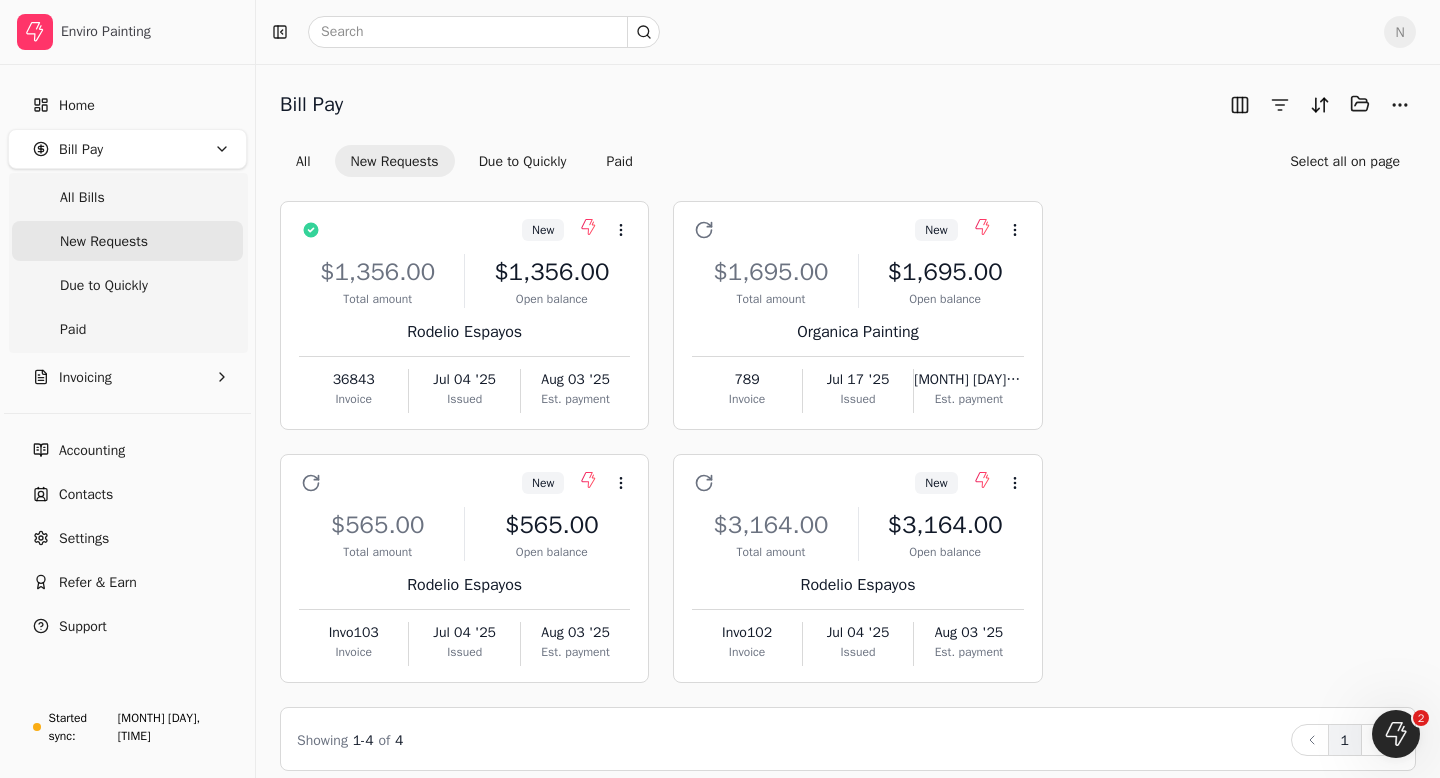 click on "New Requests" at bounding box center (104, 241) 